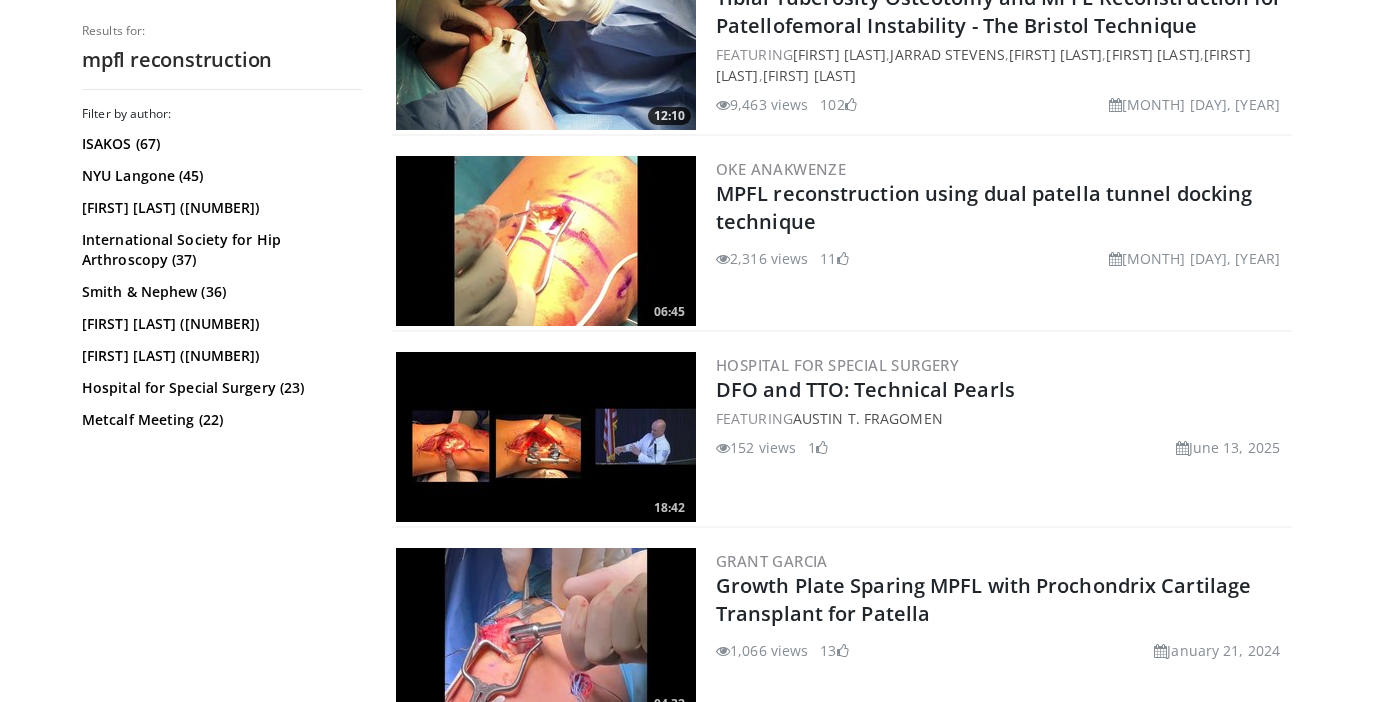 scroll, scrollTop: 4868, scrollLeft: 0, axis: vertical 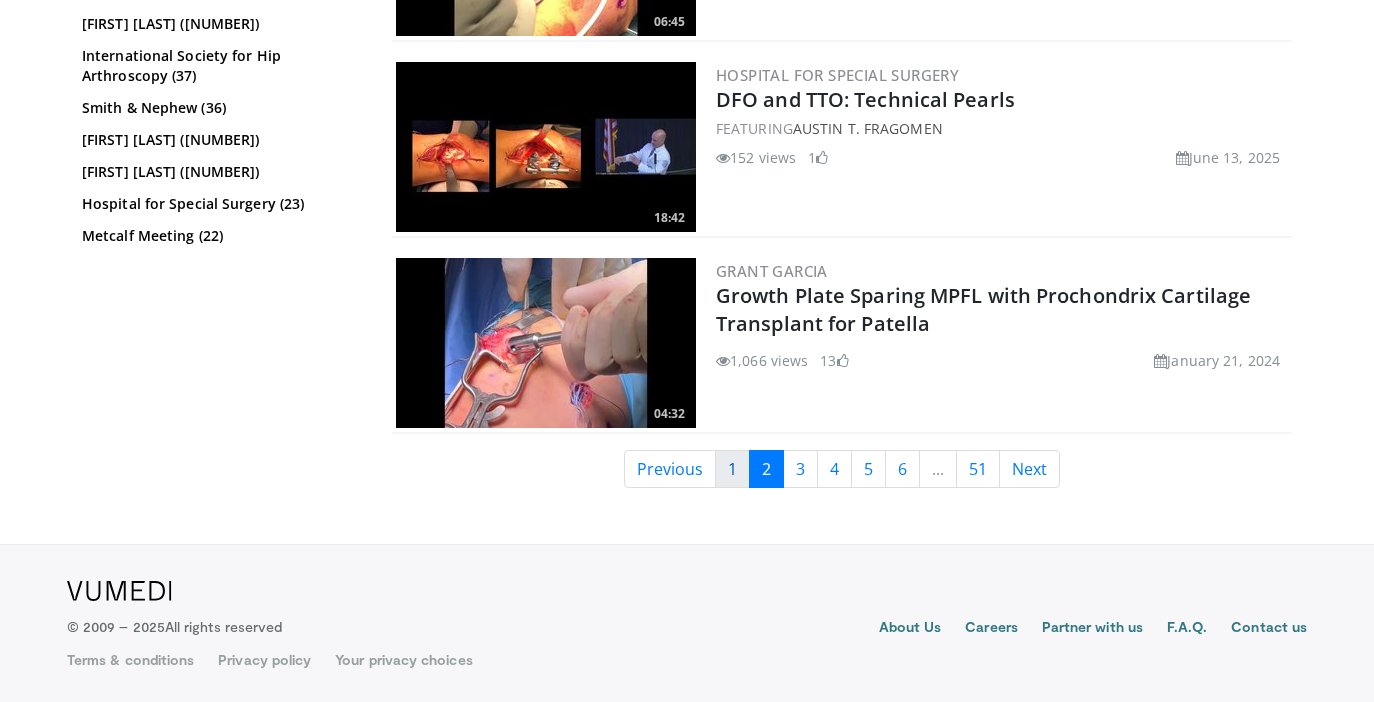 click on "1" at bounding box center [732, 469] 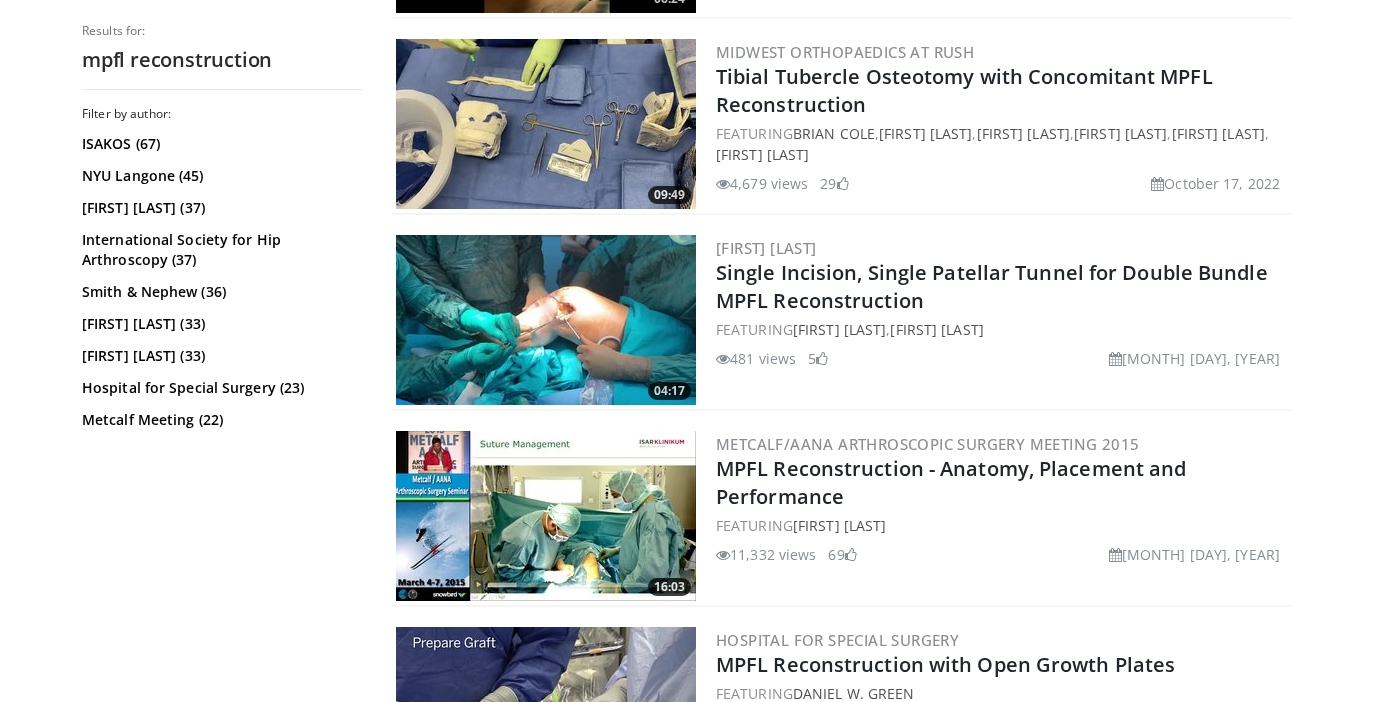 scroll, scrollTop: 4868, scrollLeft: 0, axis: vertical 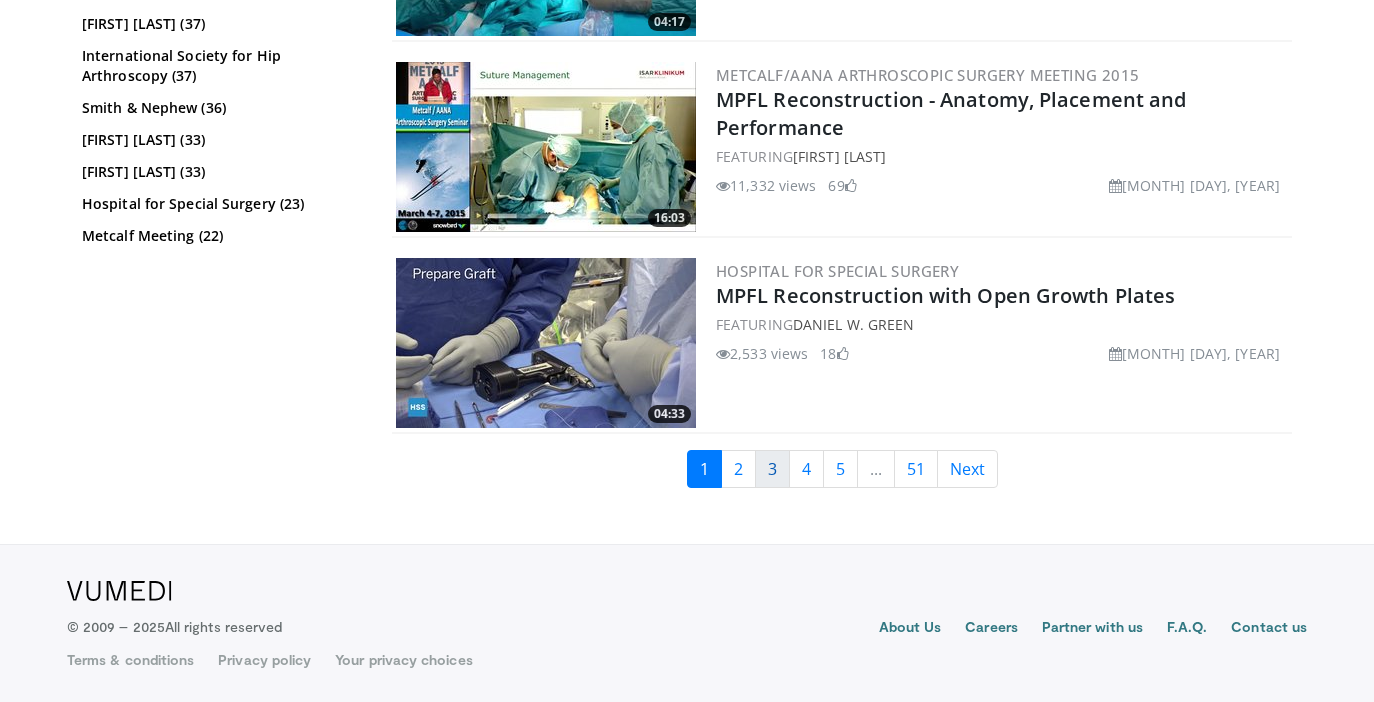 click on "3" at bounding box center [772, 469] 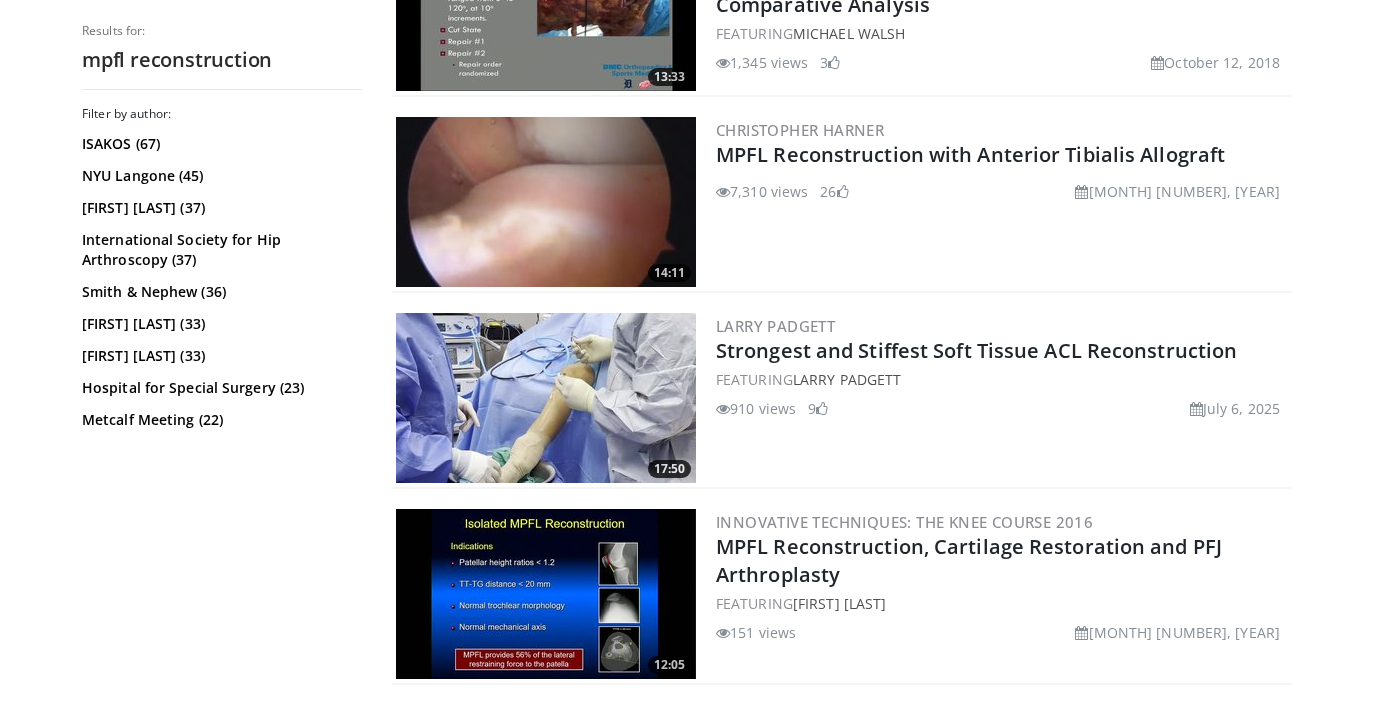 scroll, scrollTop: 0, scrollLeft: 0, axis: both 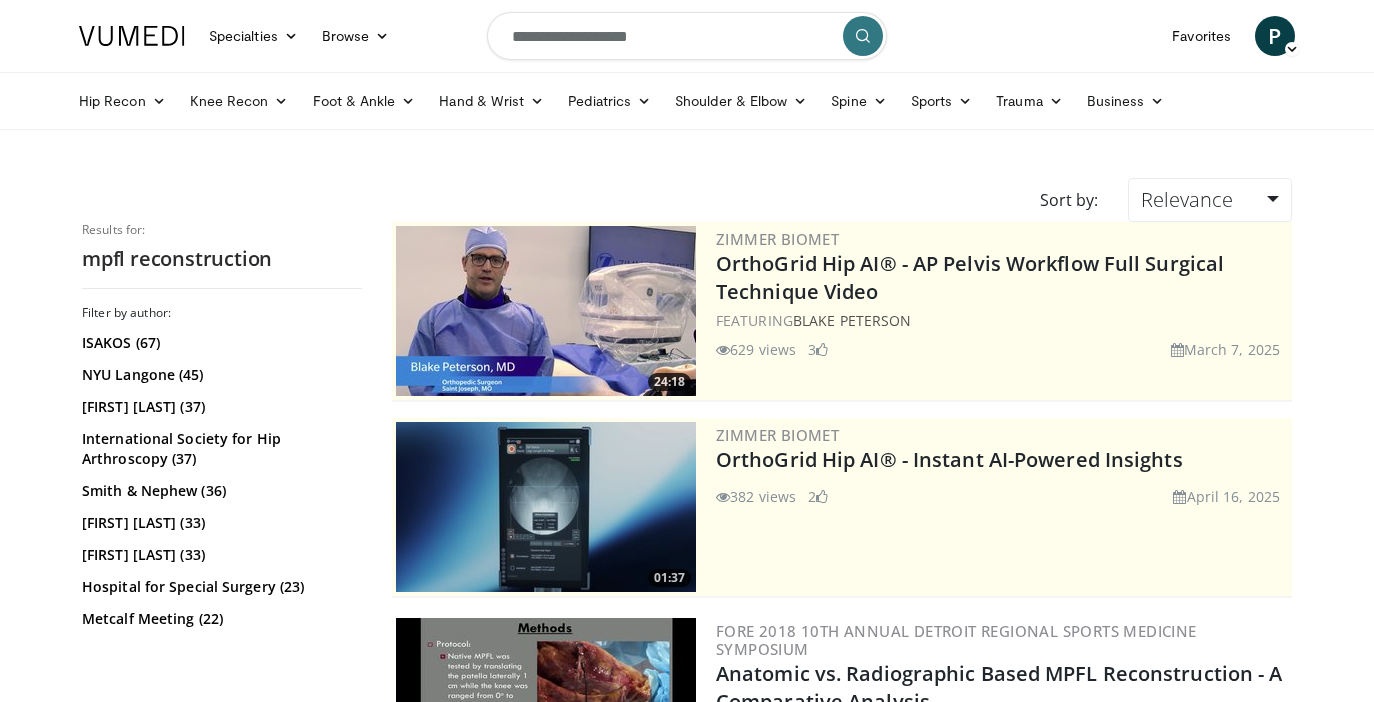 click on "**********" at bounding box center [687, 36] 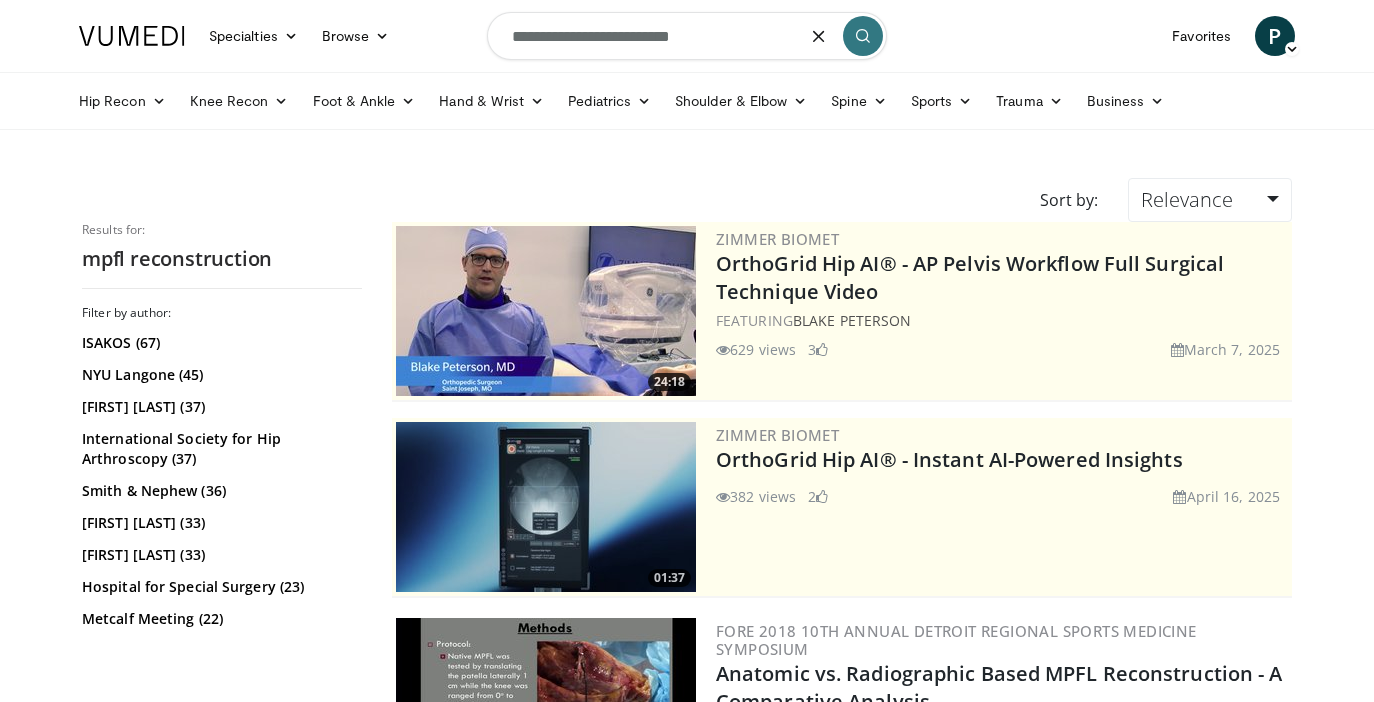 type on "**********" 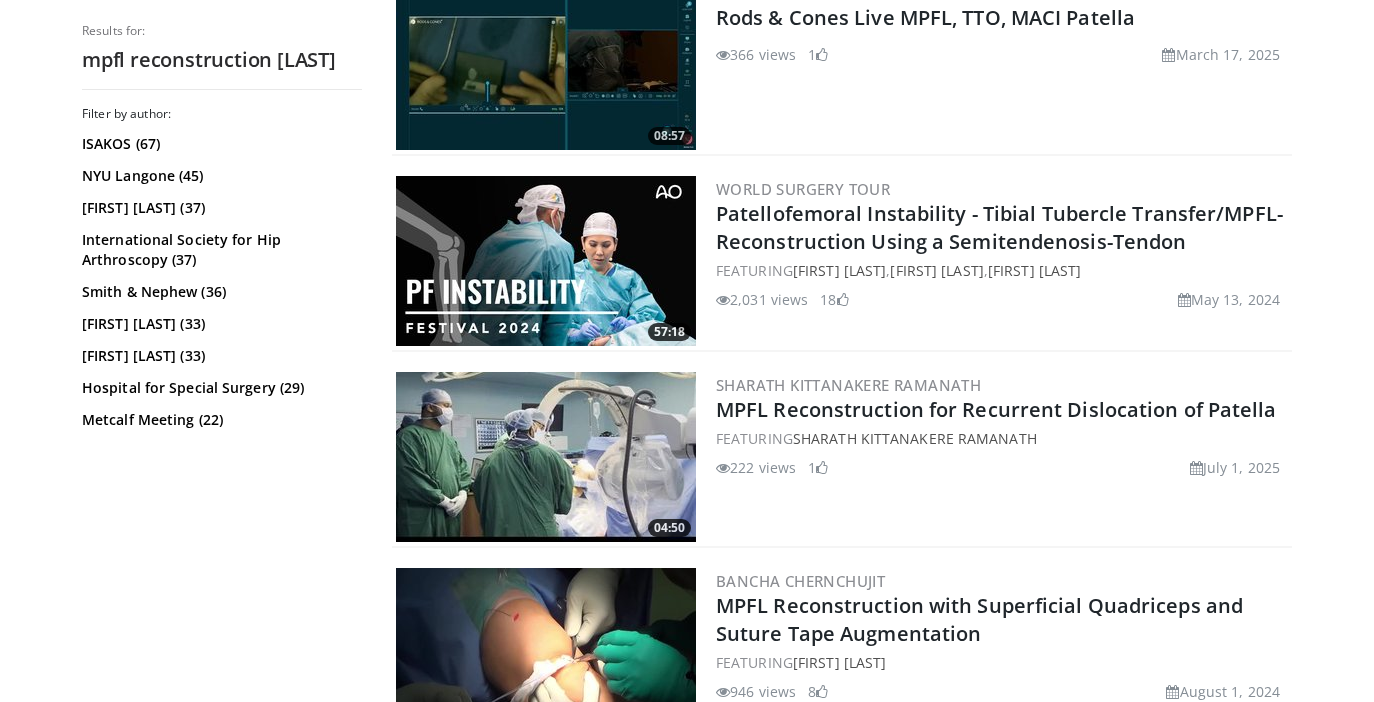 scroll, scrollTop: 1617, scrollLeft: 0, axis: vertical 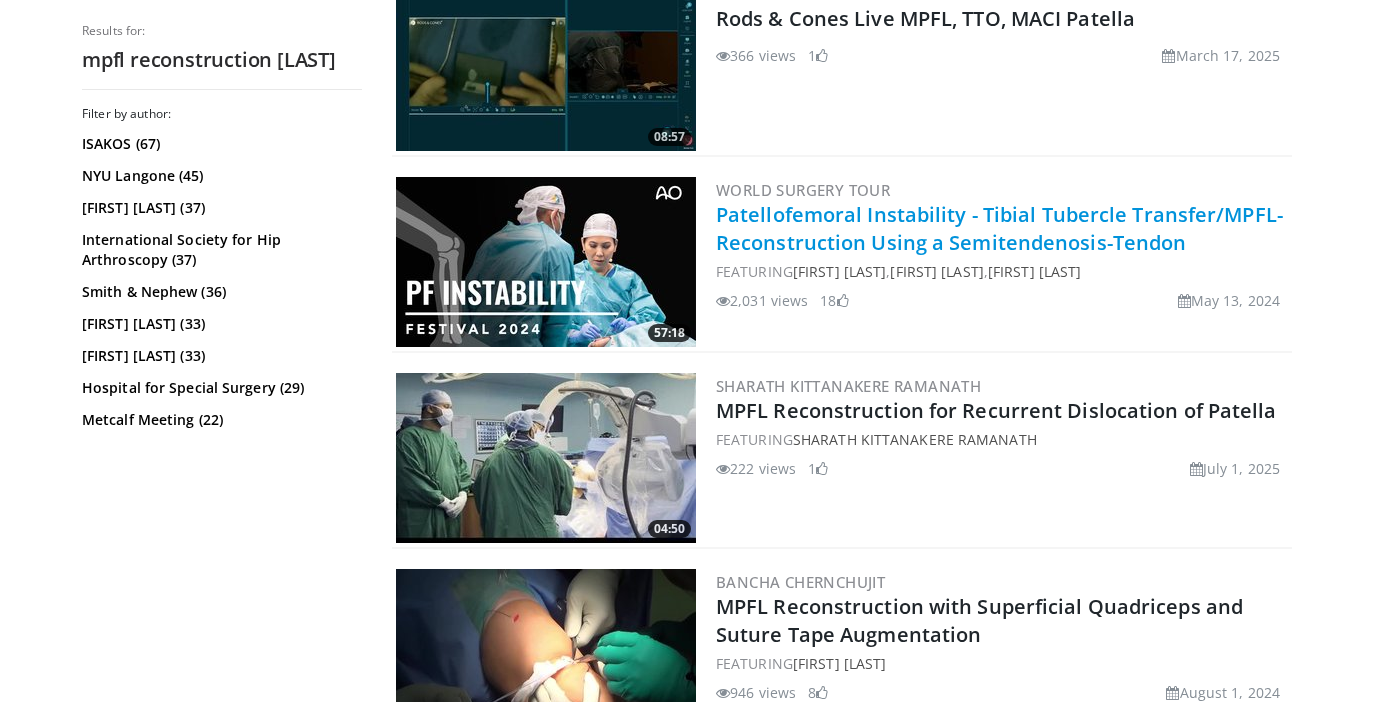 click on "Patellofemoral Instability - Tibial Tubercle Transfer/MPFL-Reconstruction Using a Semitendenosis-Tendon" at bounding box center [999, 228] 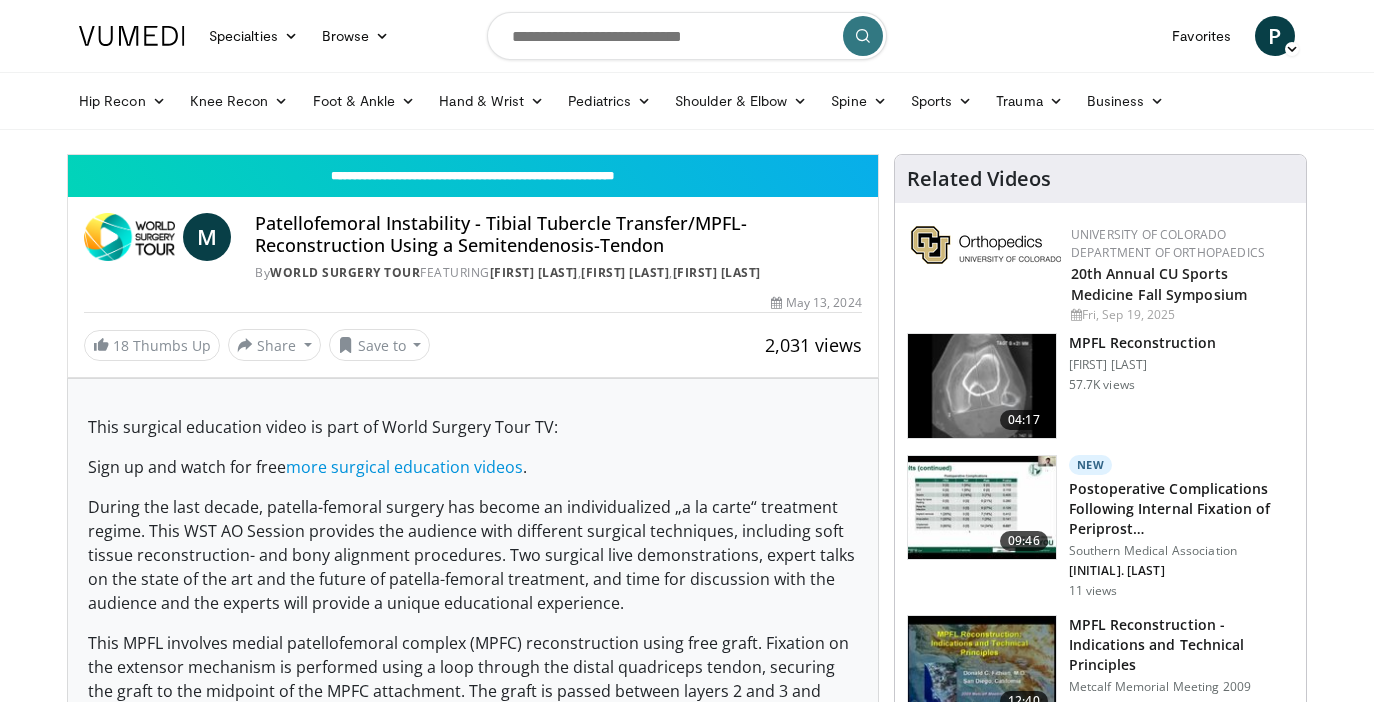 scroll, scrollTop: 0, scrollLeft: 0, axis: both 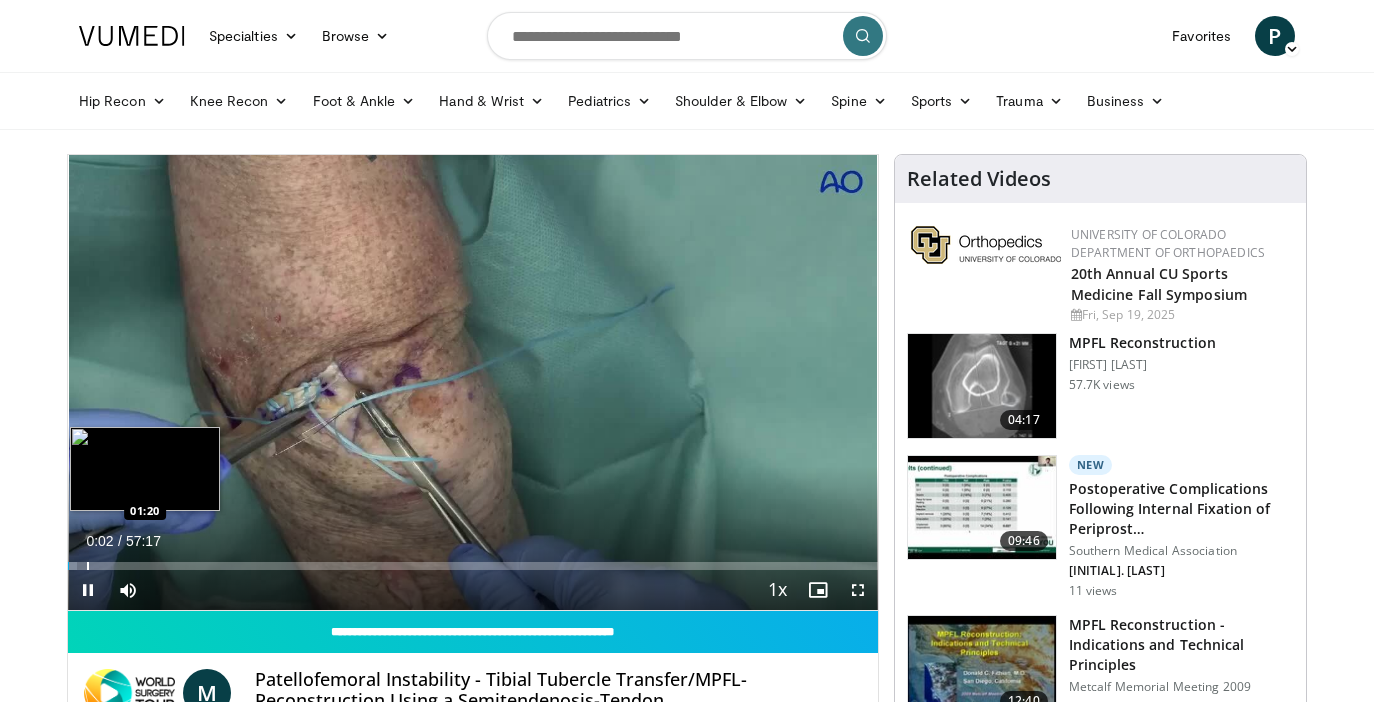 click at bounding box center [88, 566] 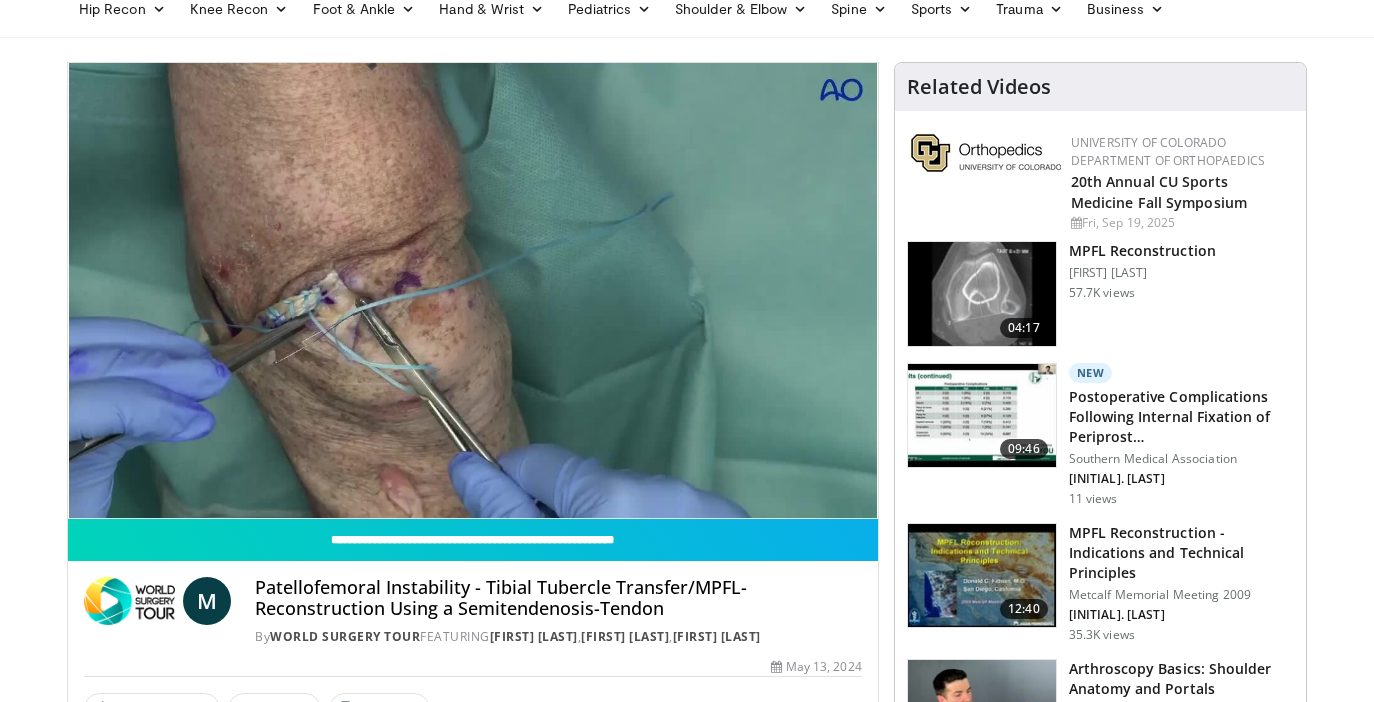 scroll, scrollTop: 20, scrollLeft: 0, axis: vertical 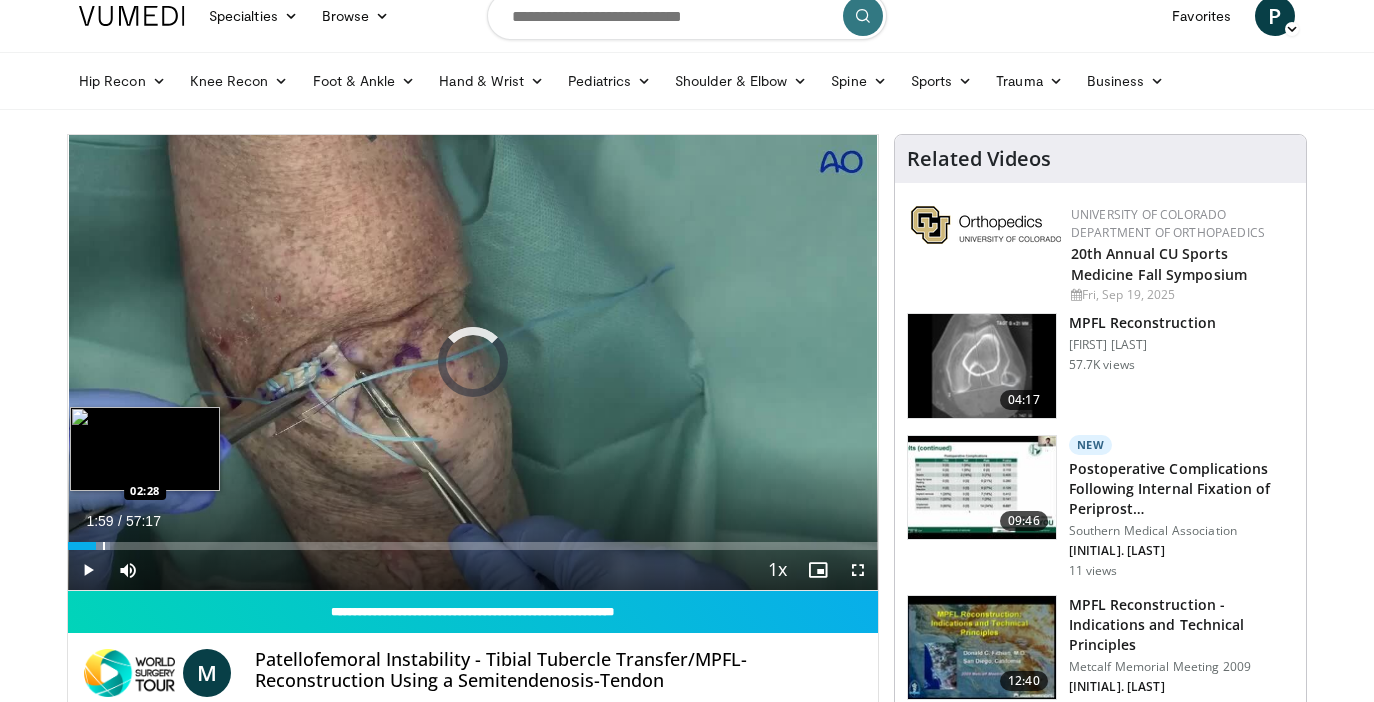 click at bounding box center (104, 546) 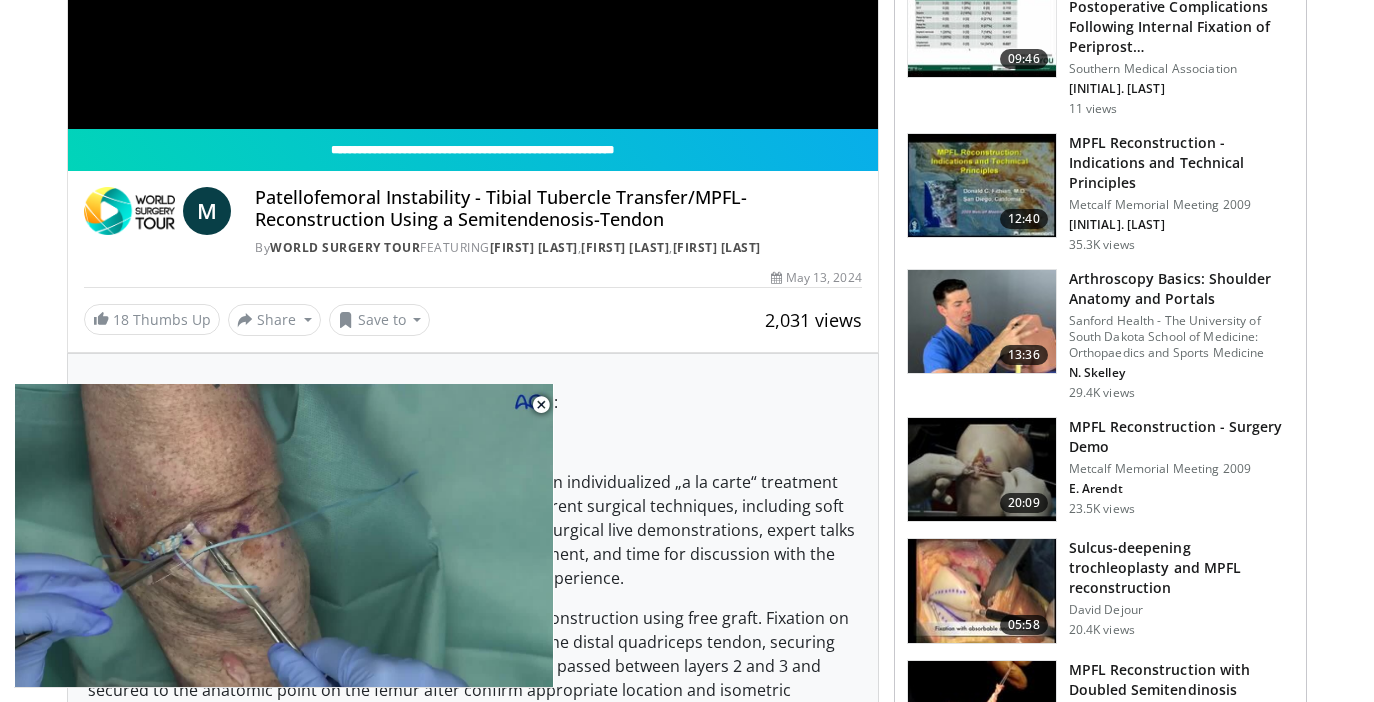 scroll, scrollTop: 0, scrollLeft: 0, axis: both 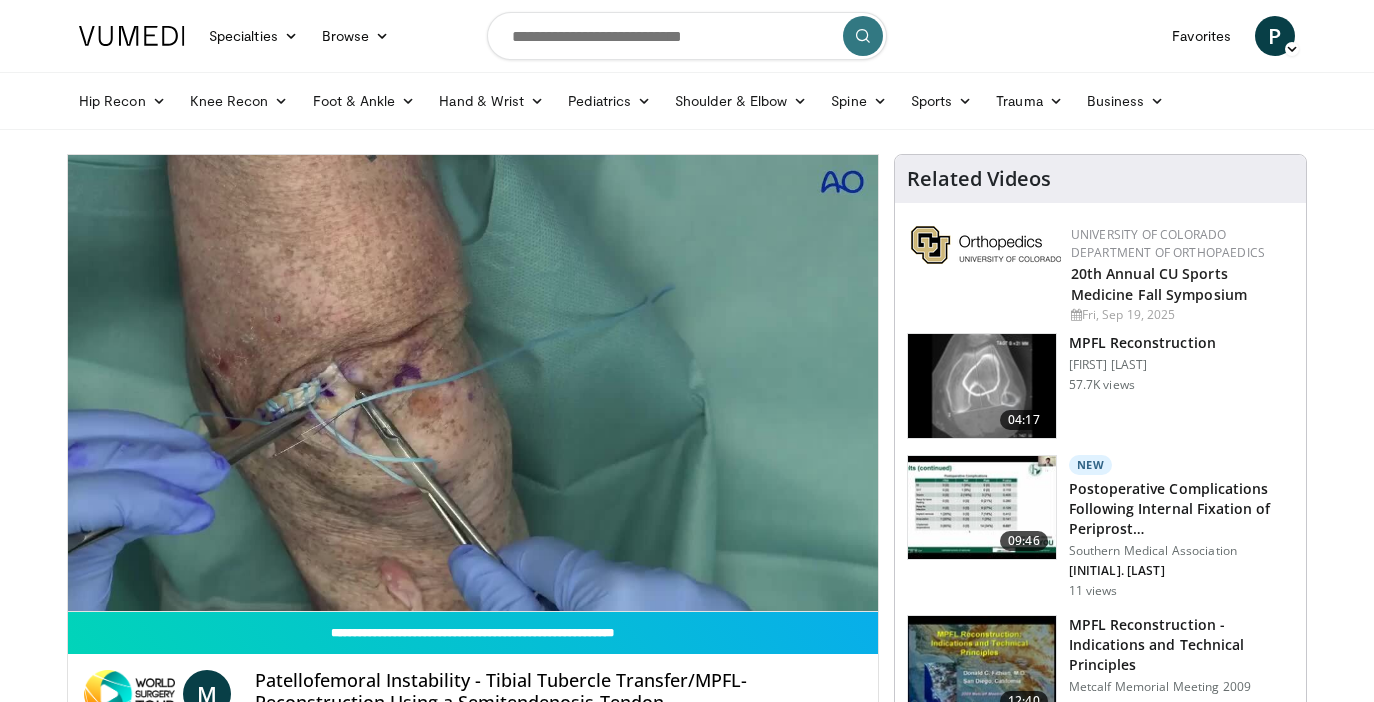 click on "10 seconds
Tap to unmute" at bounding box center [473, 383] 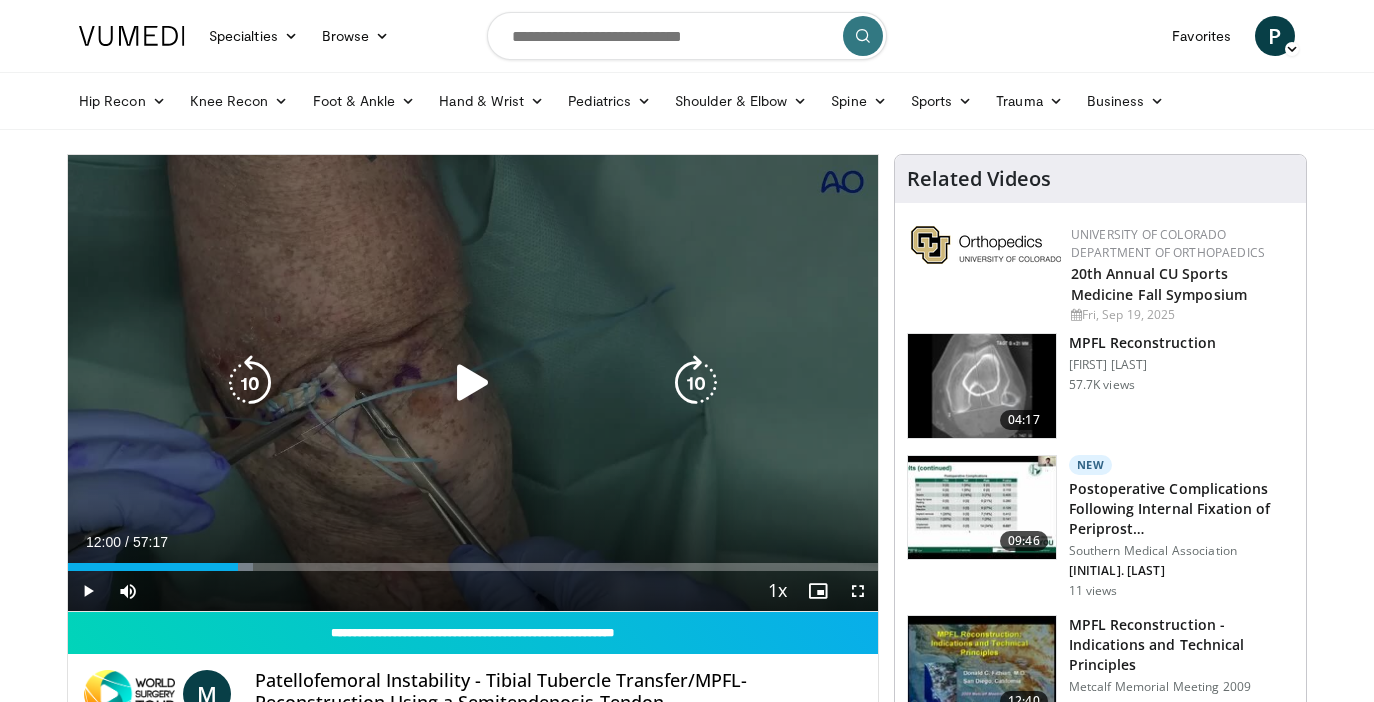 click on "10 seconds
Tap to unmute" at bounding box center [473, 383] 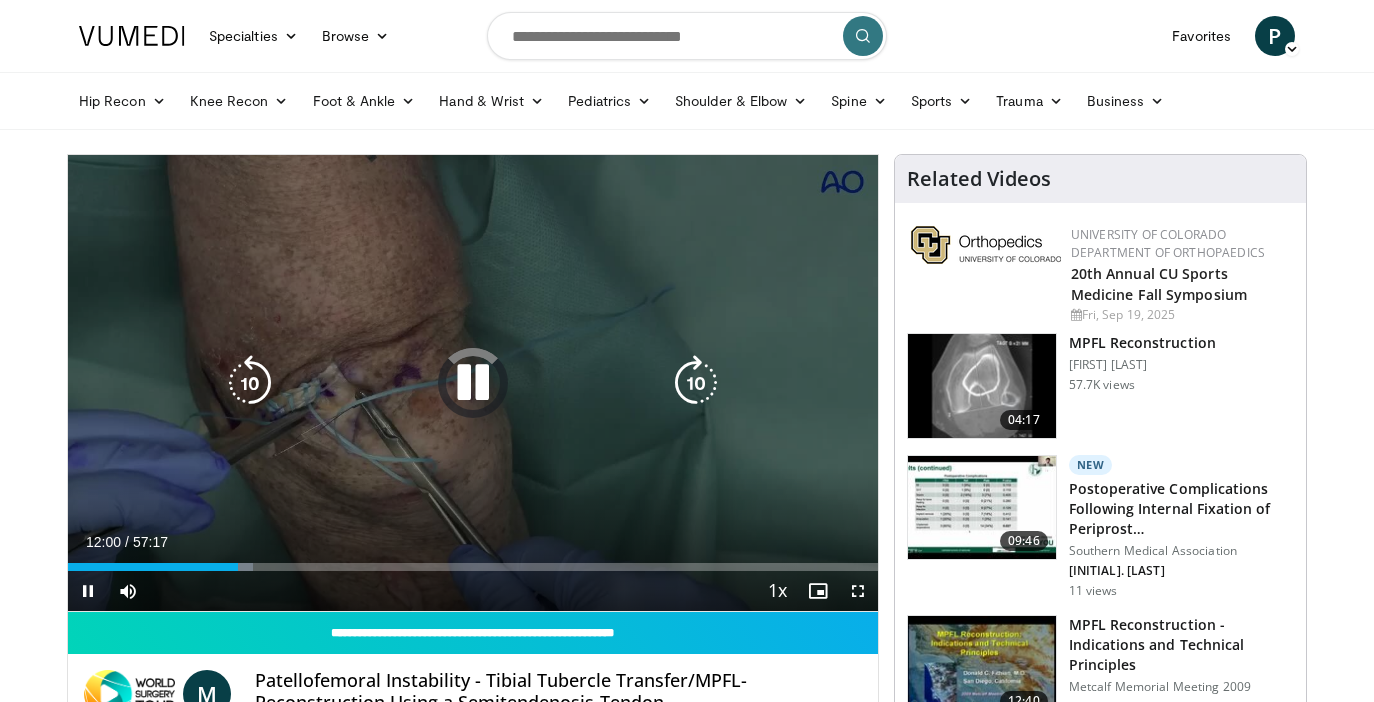click on "10 seconds
Tap to unmute" at bounding box center (473, 383) 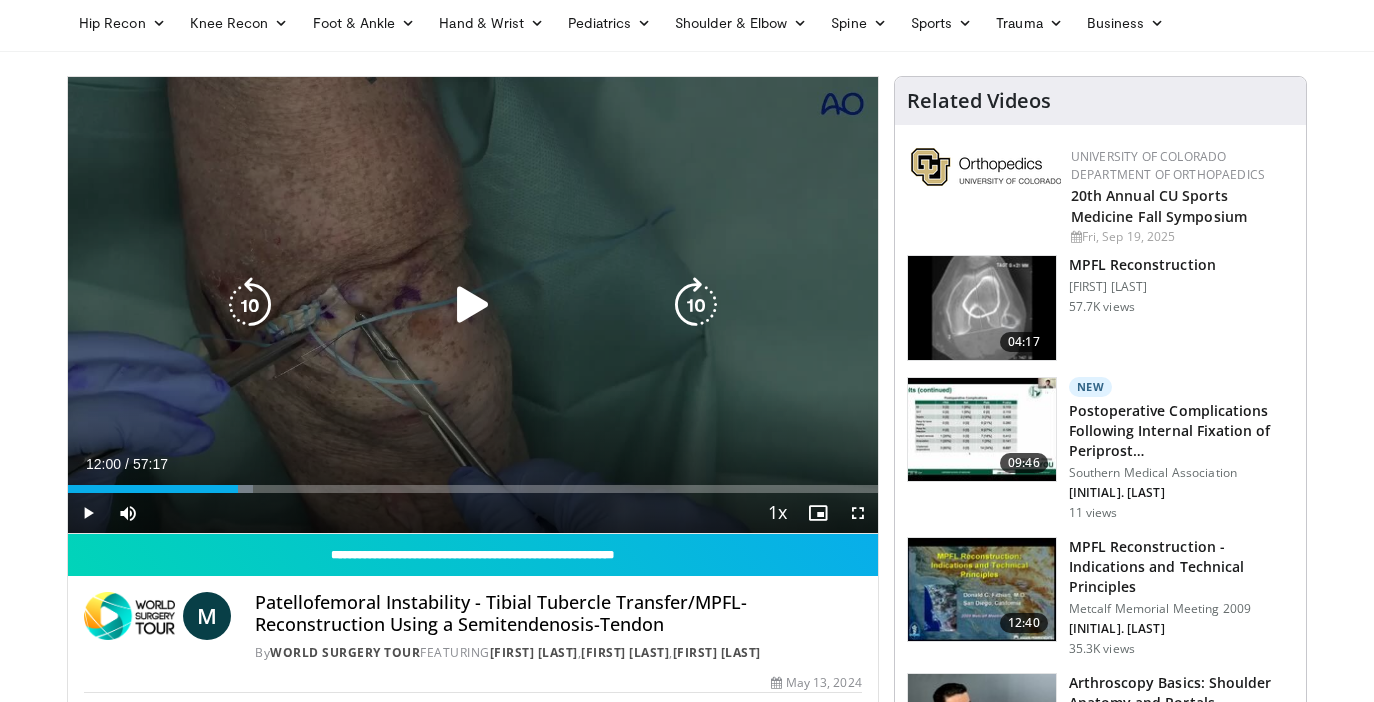 scroll, scrollTop: 95, scrollLeft: 0, axis: vertical 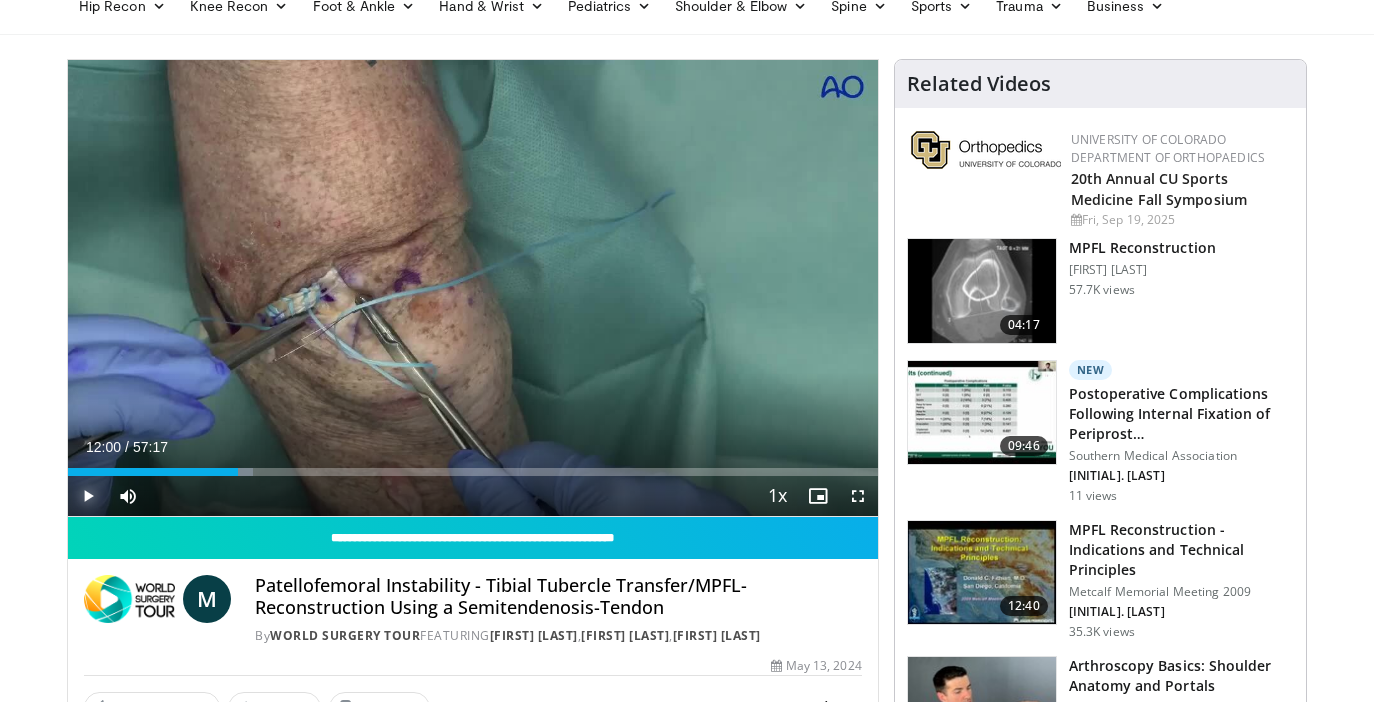 click at bounding box center [88, 496] 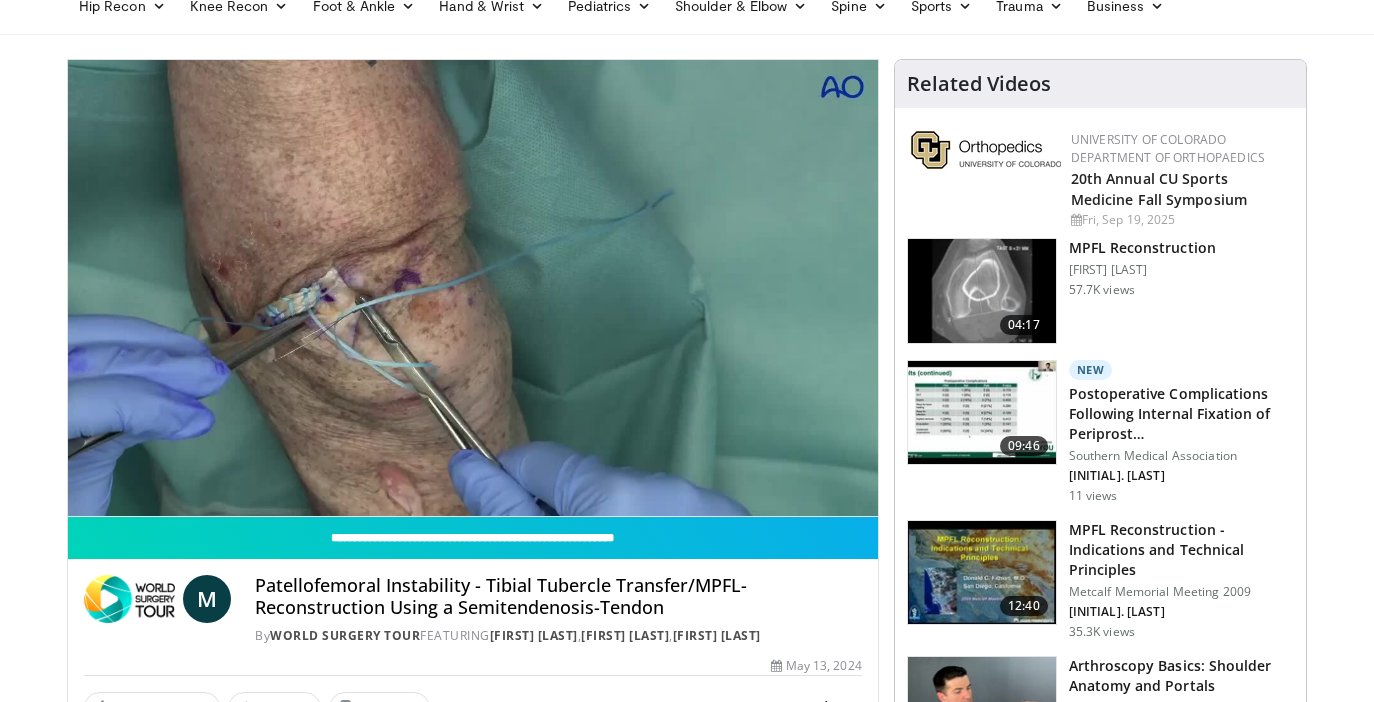type 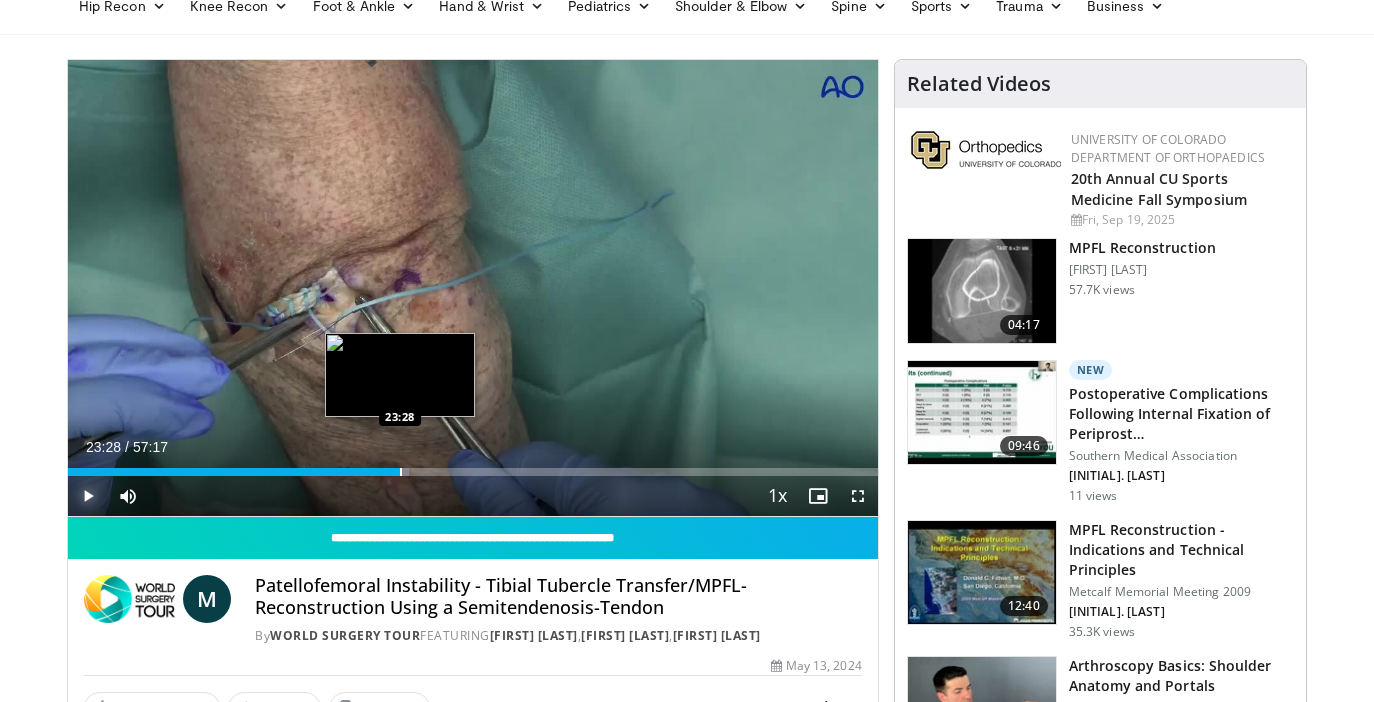 click at bounding box center [401, 472] 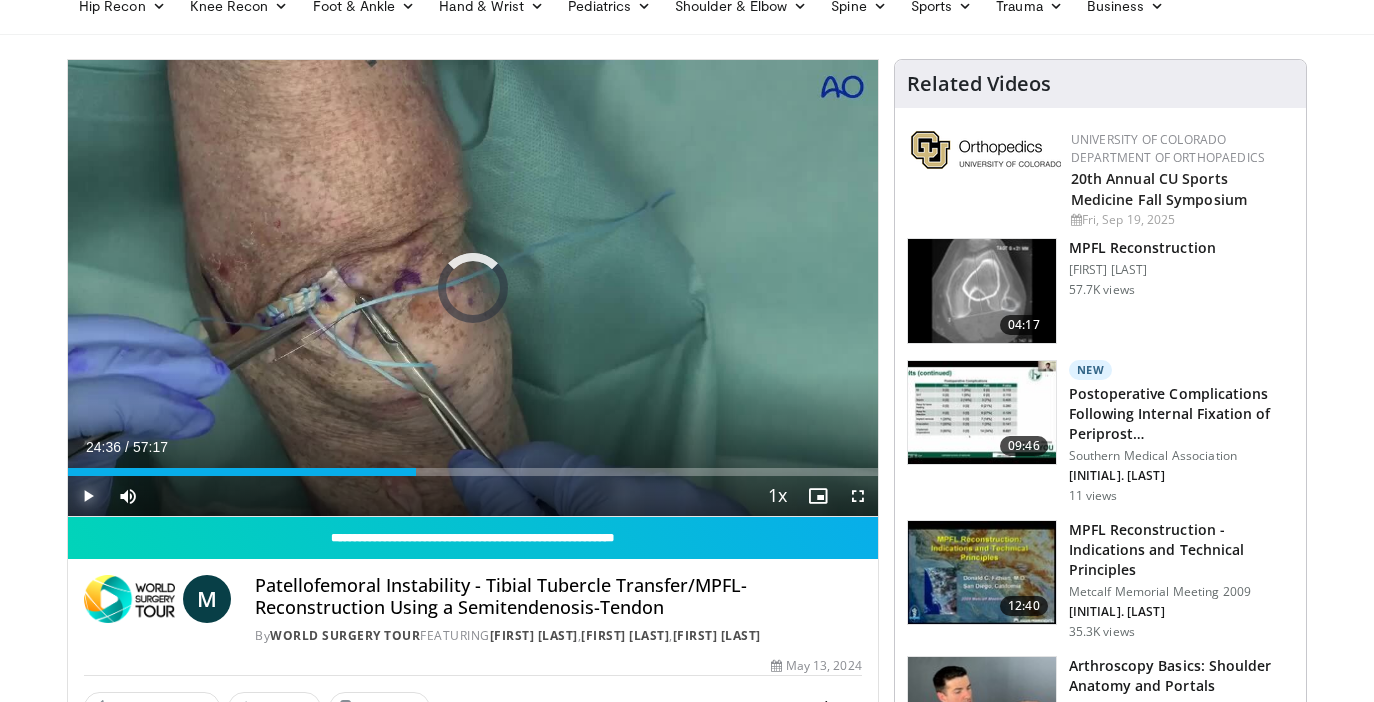 click at bounding box center [417, 472] 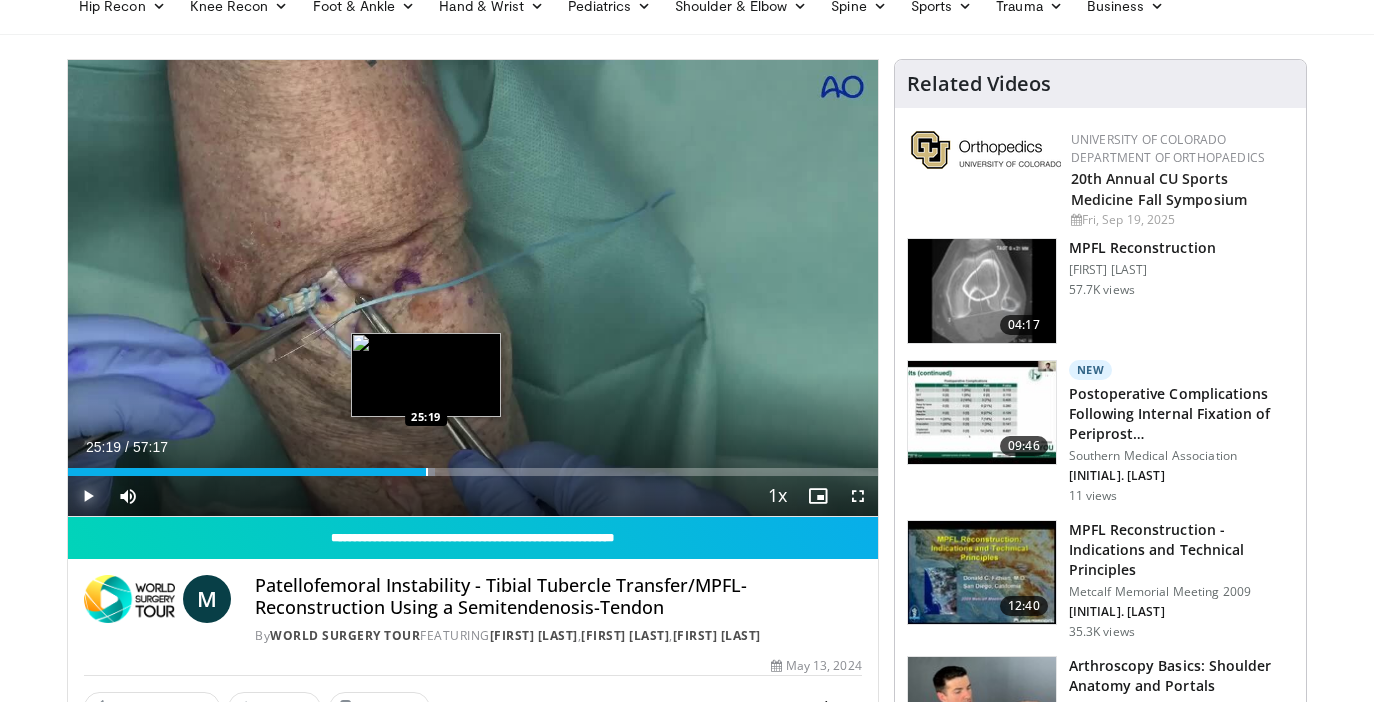 click at bounding box center (427, 472) 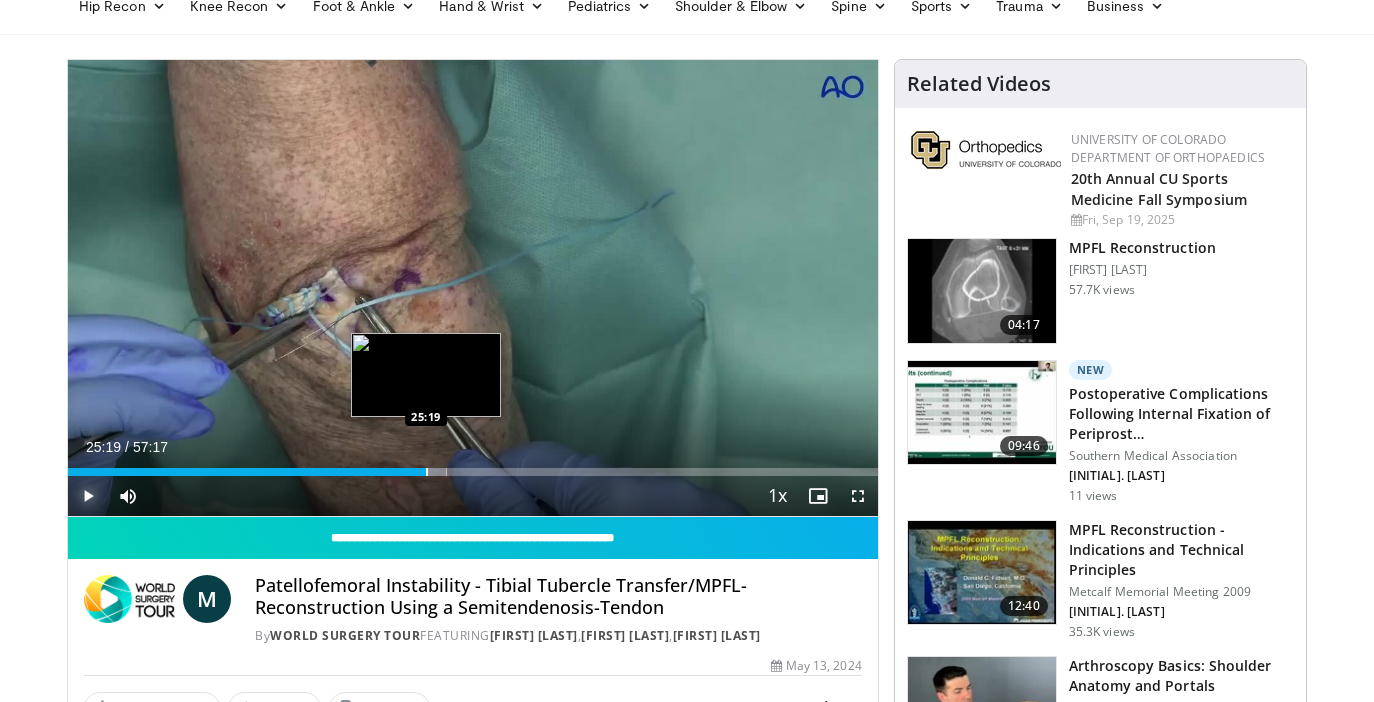 click at bounding box center (427, 472) 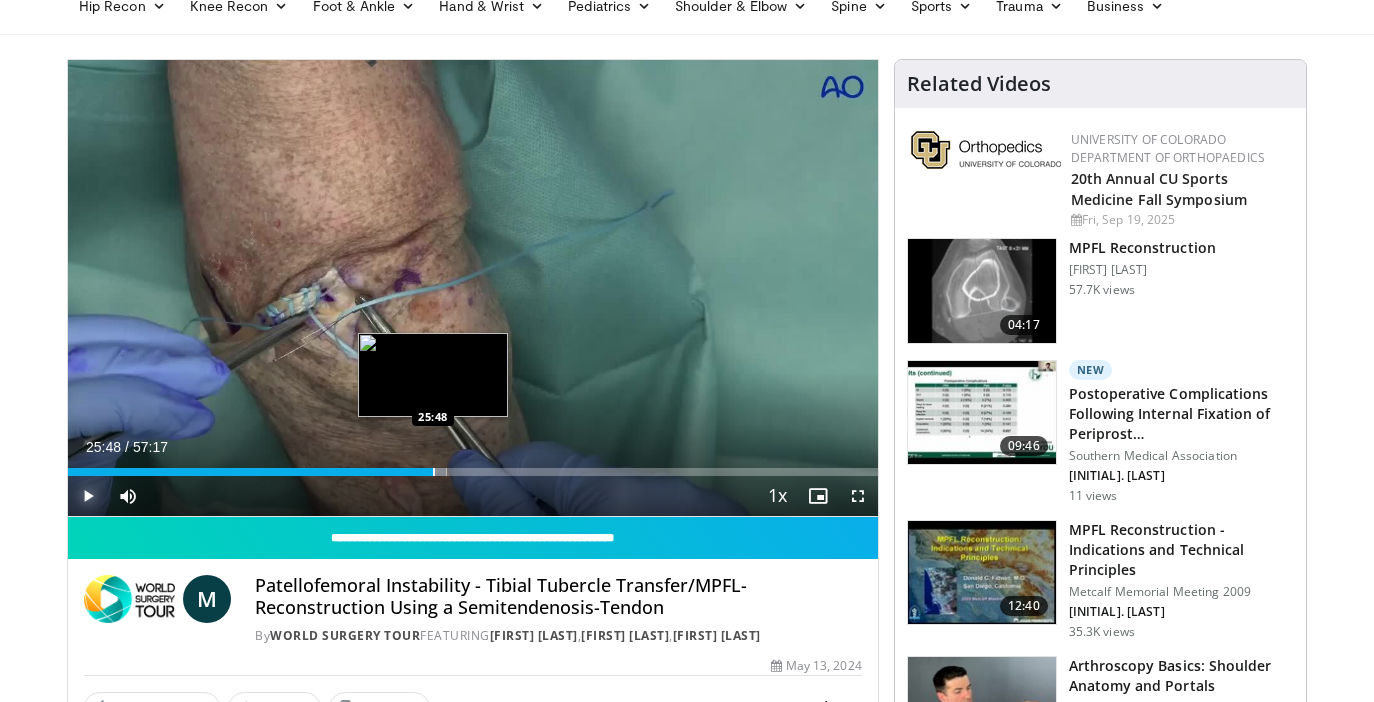 click at bounding box center (434, 472) 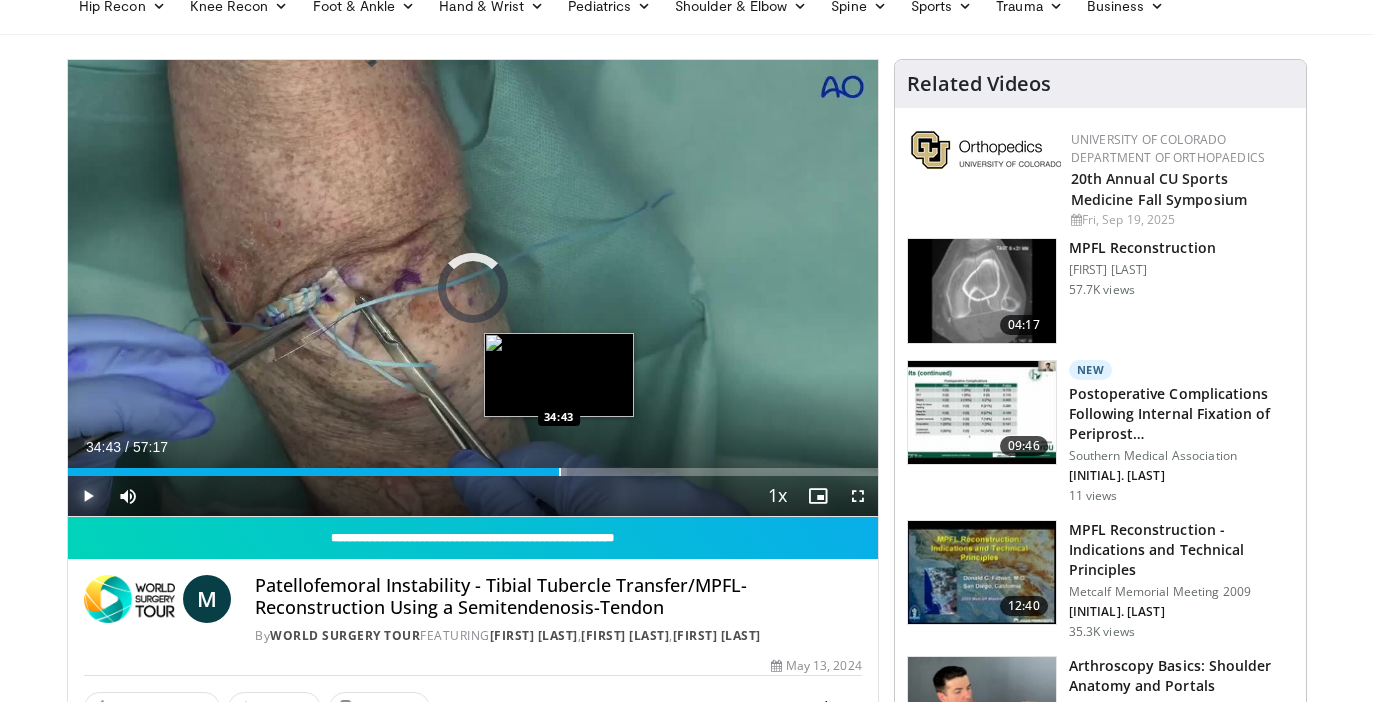 click at bounding box center [560, 472] 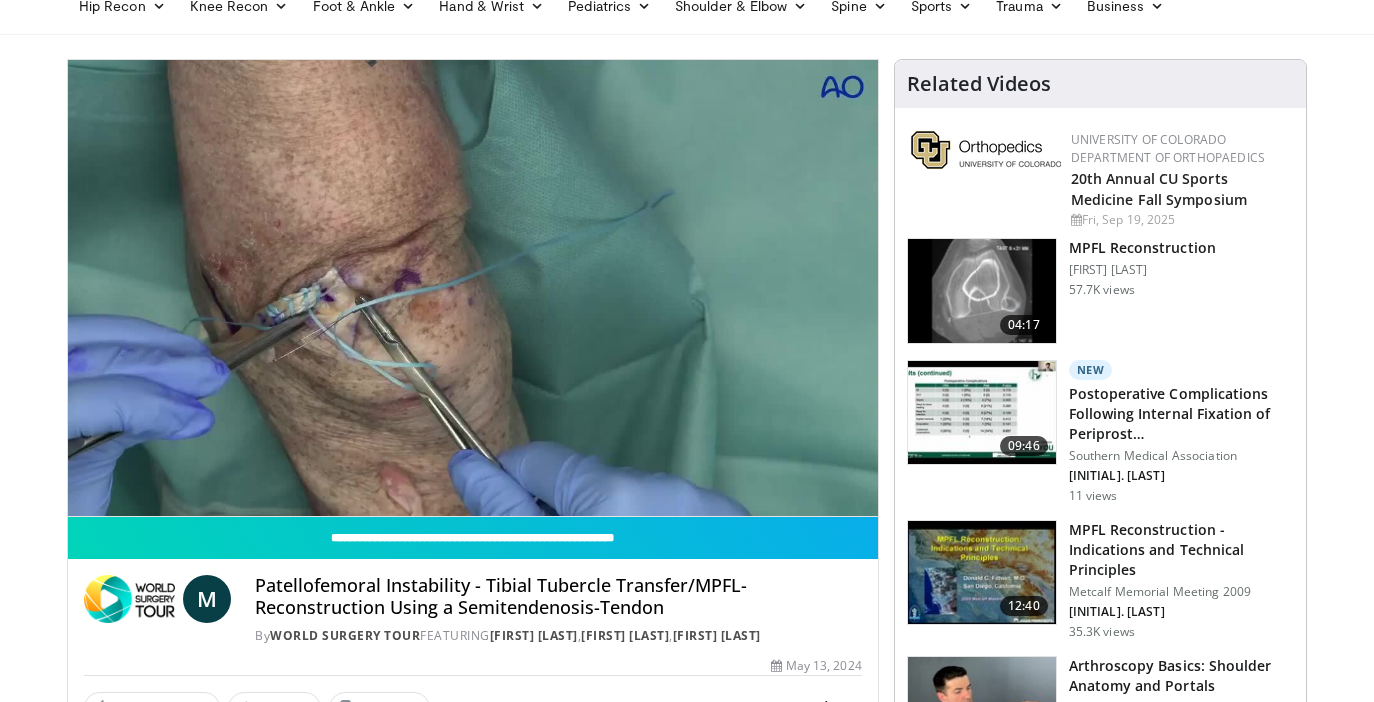 click on "**********" at bounding box center [473, 288] 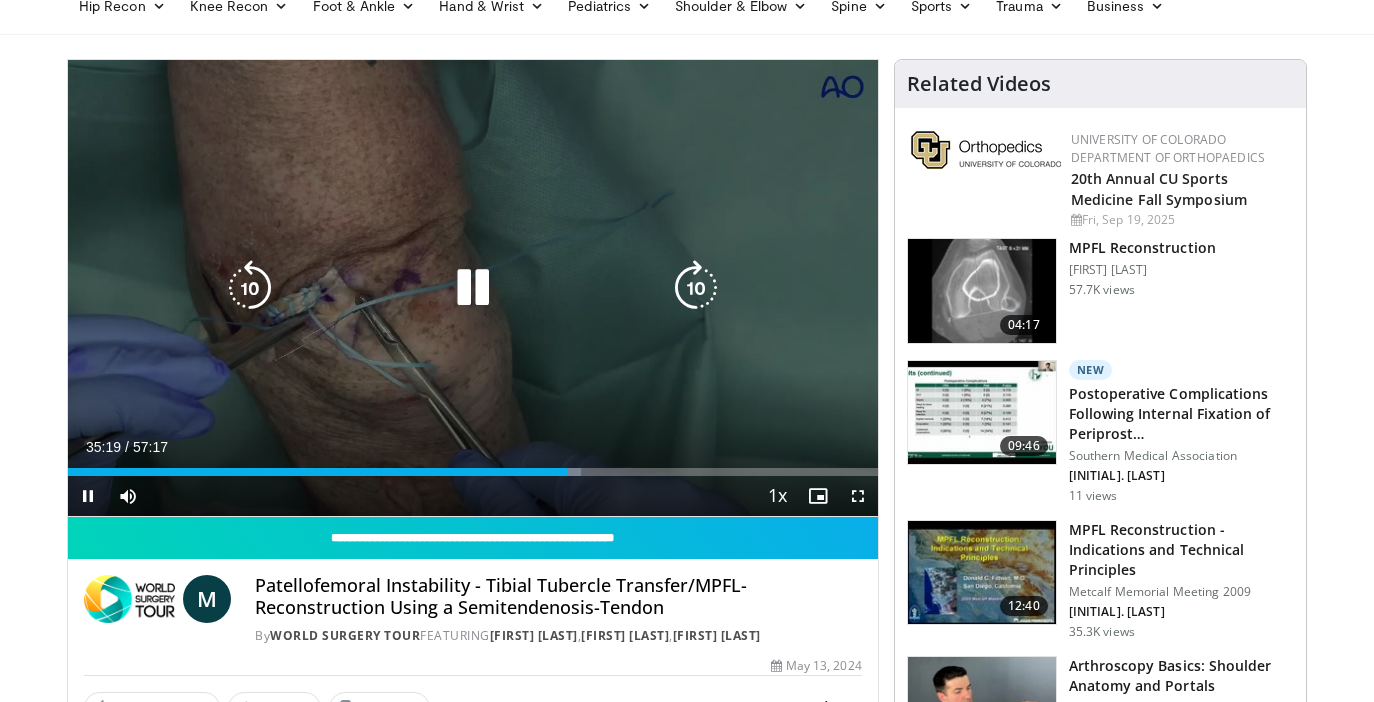 click on "10 seconds
Tap to unmute" at bounding box center (473, 288) 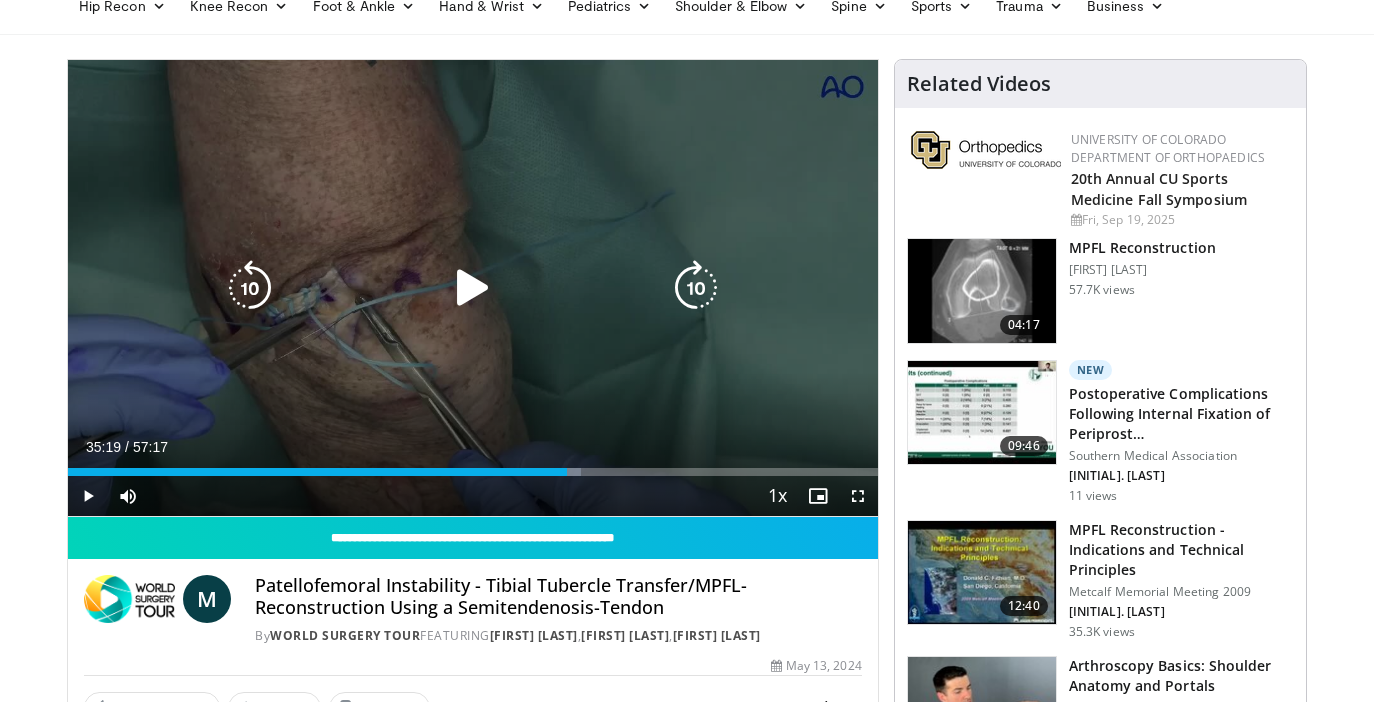 click at bounding box center [473, 288] 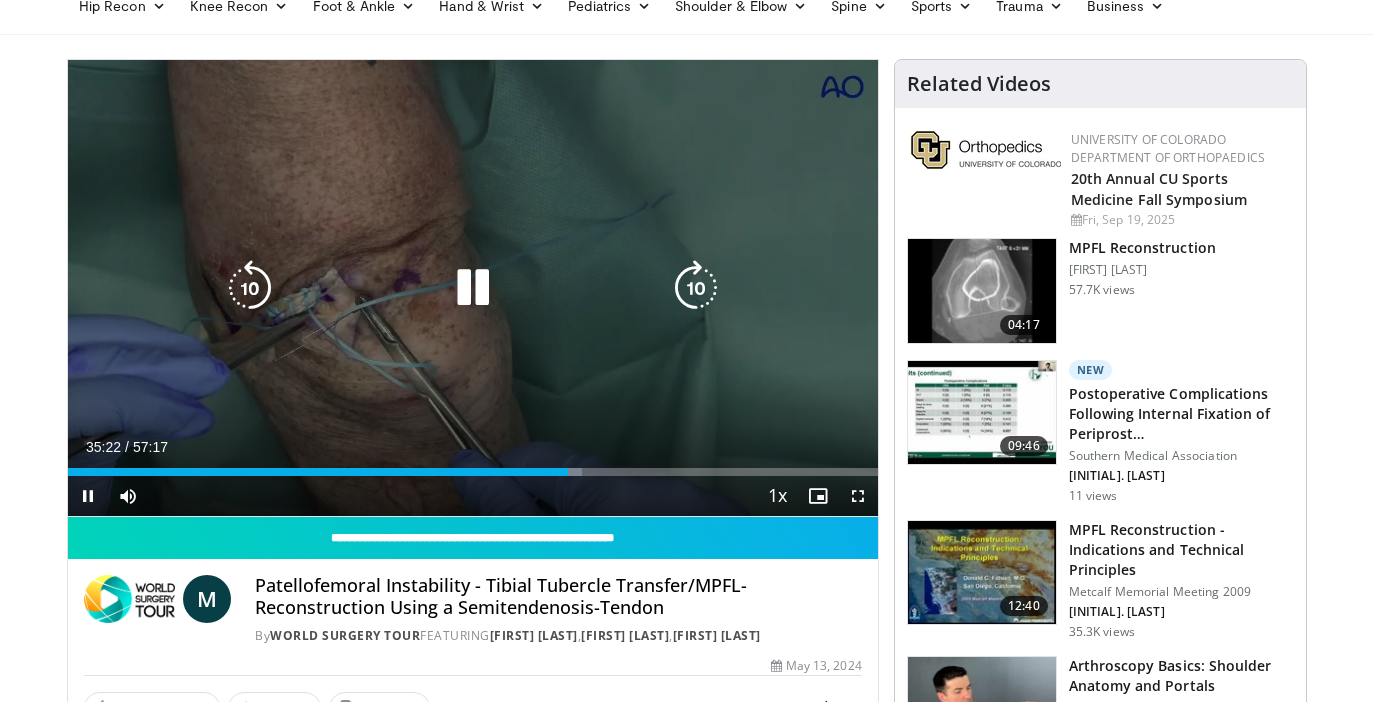 click on "10 seconds
Tap to unmute" at bounding box center [473, 288] 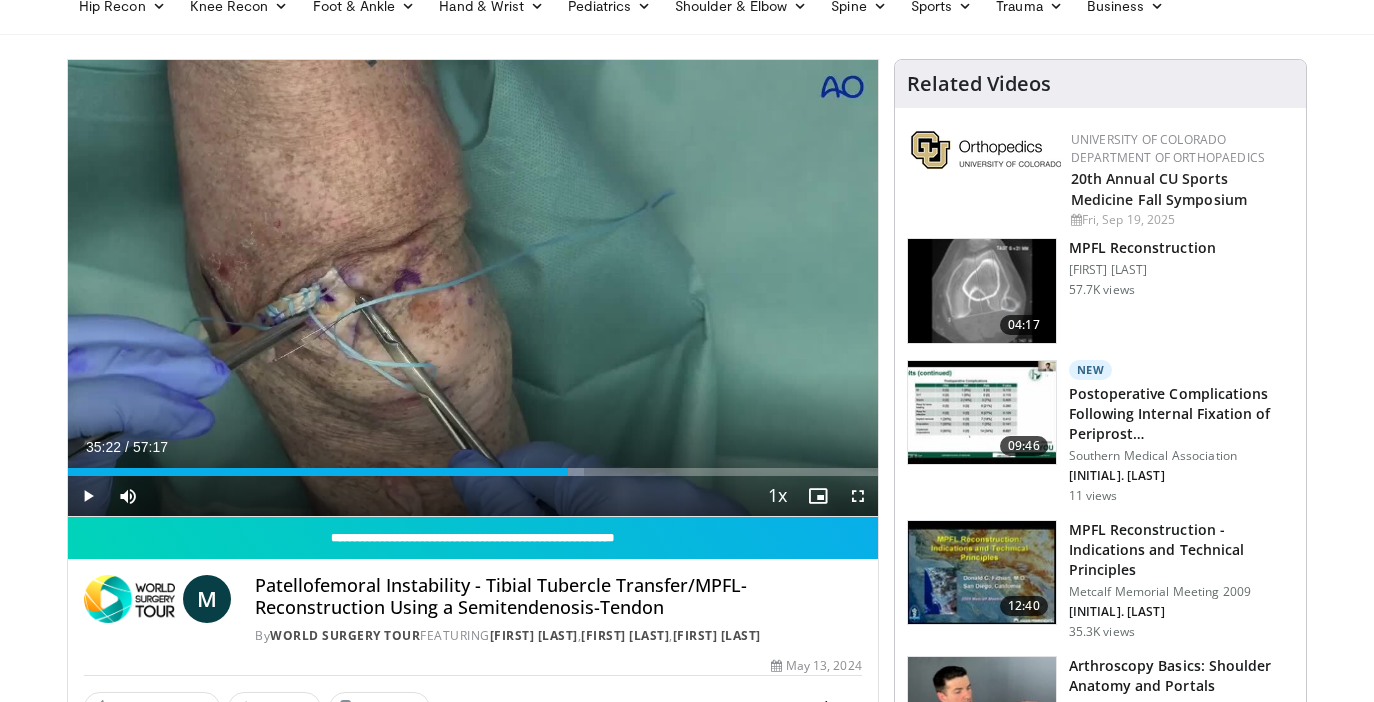 click on "10 seconds
Tap to unmute" at bounding box center [473, 288] 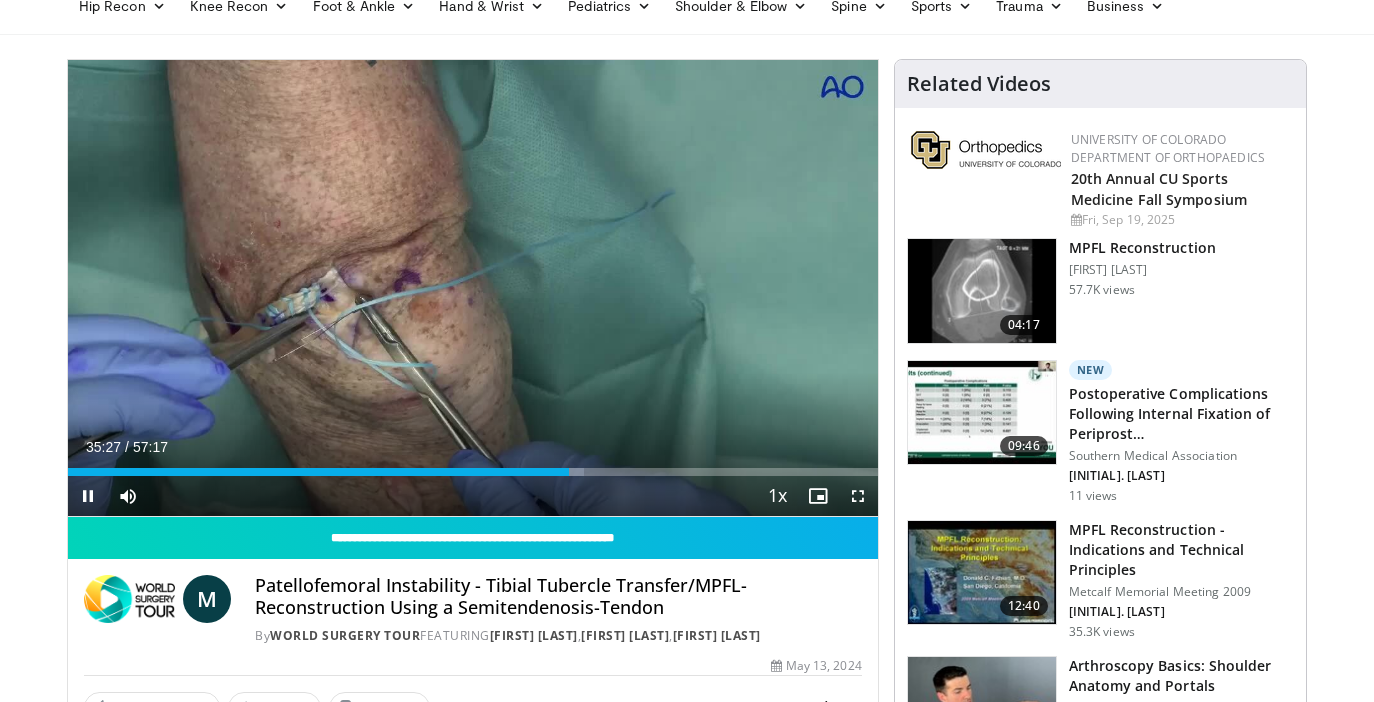 click on "10 seconds
Tap to unmute" at bounding box center [473, 288] 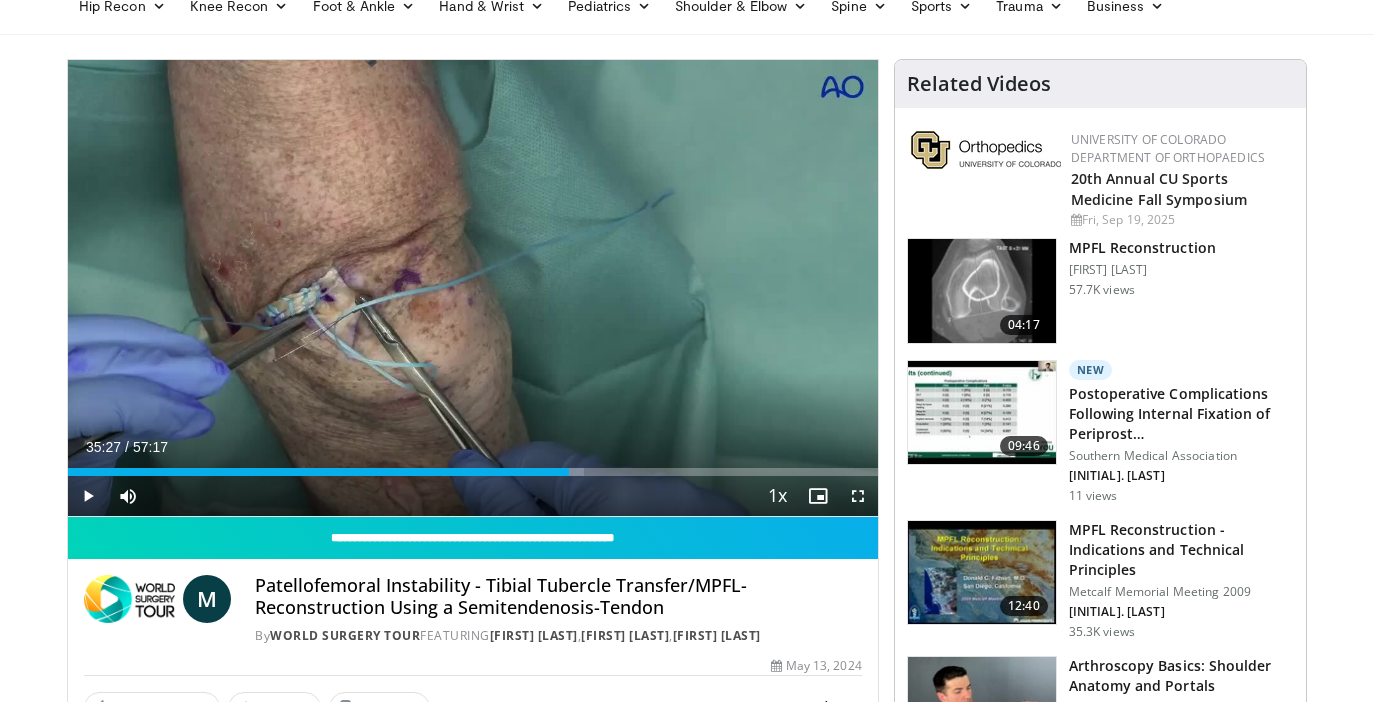 click on "10 seconds
Tap to unmute" at bounding box center [473, 288] 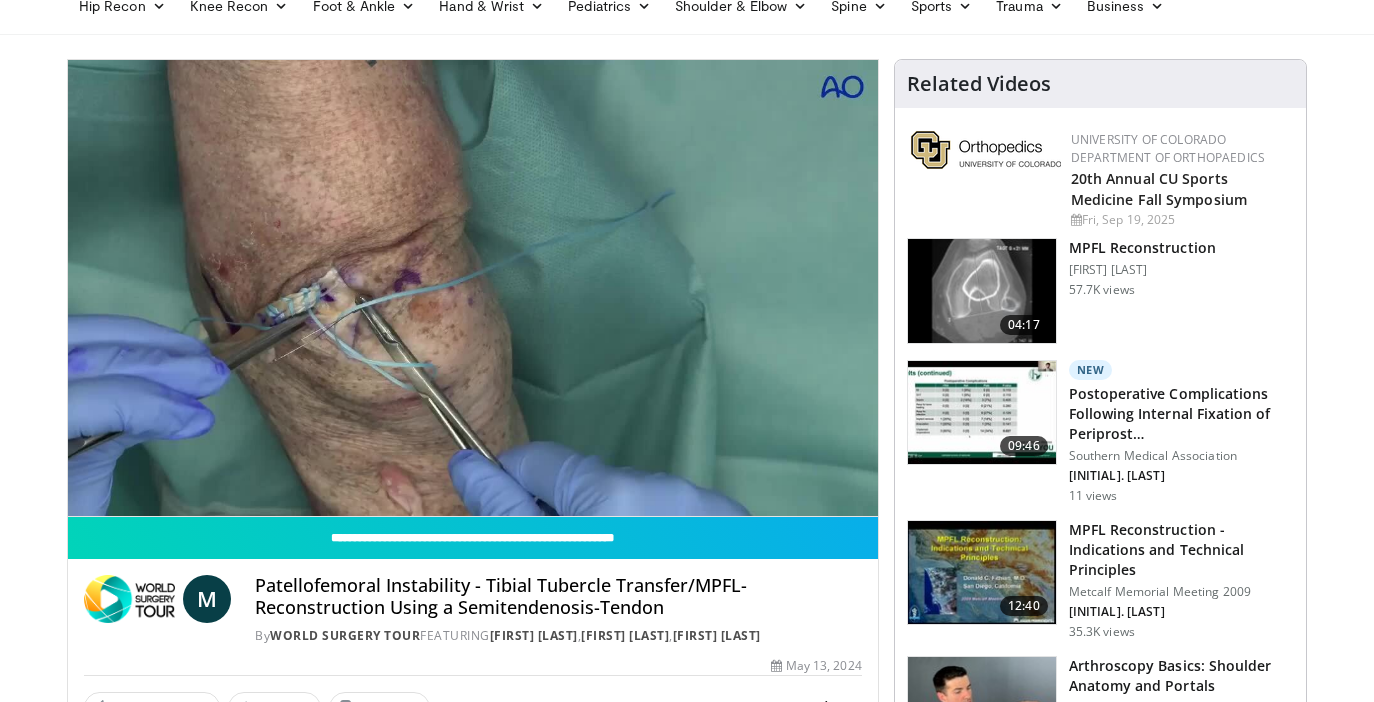 click on "**********" at bounding box center (473, 288) 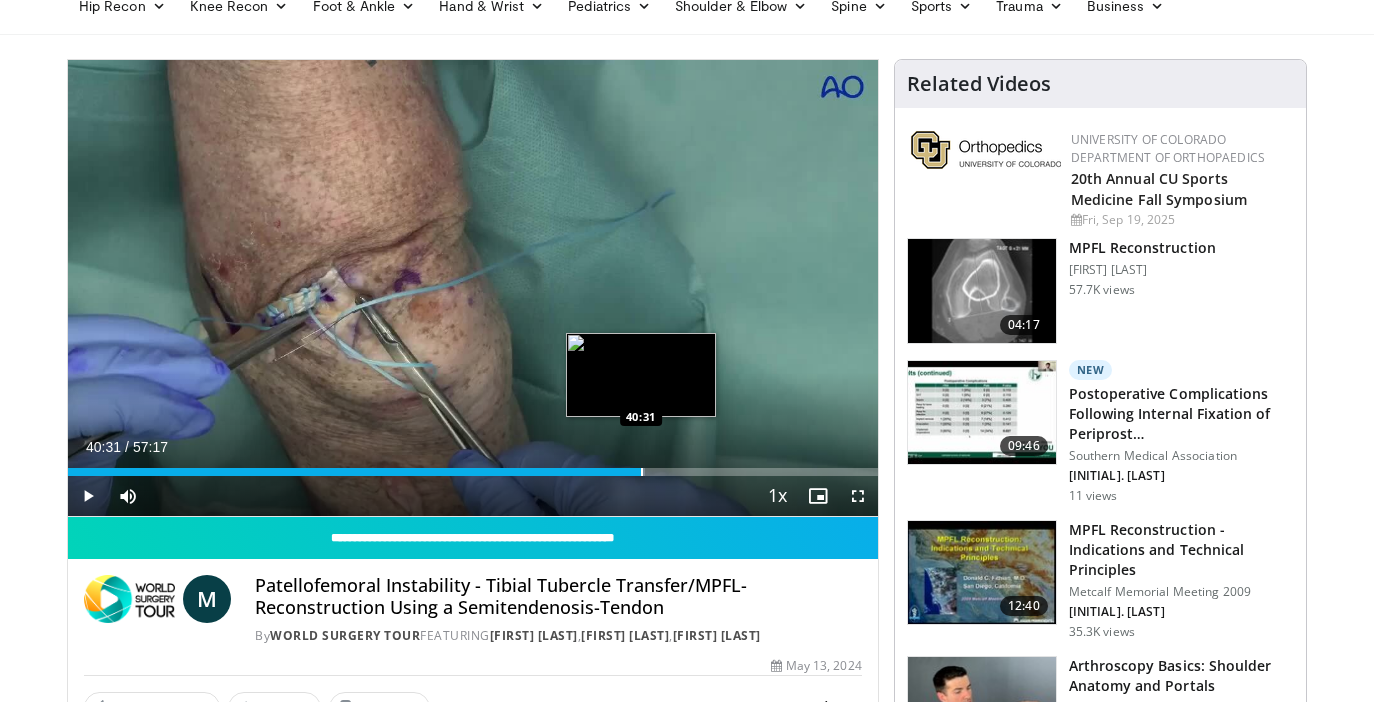 click at bounding box center [642, 472] 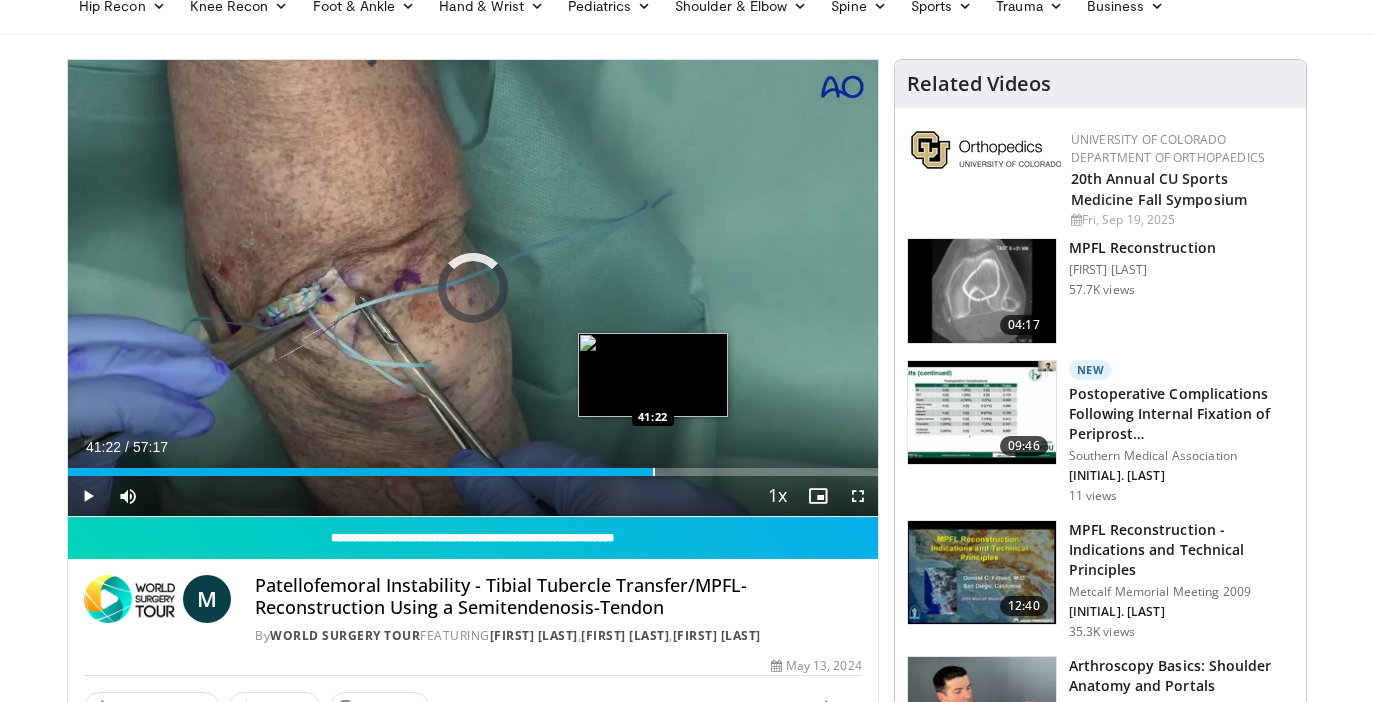 click at bounding box center [654, 472] 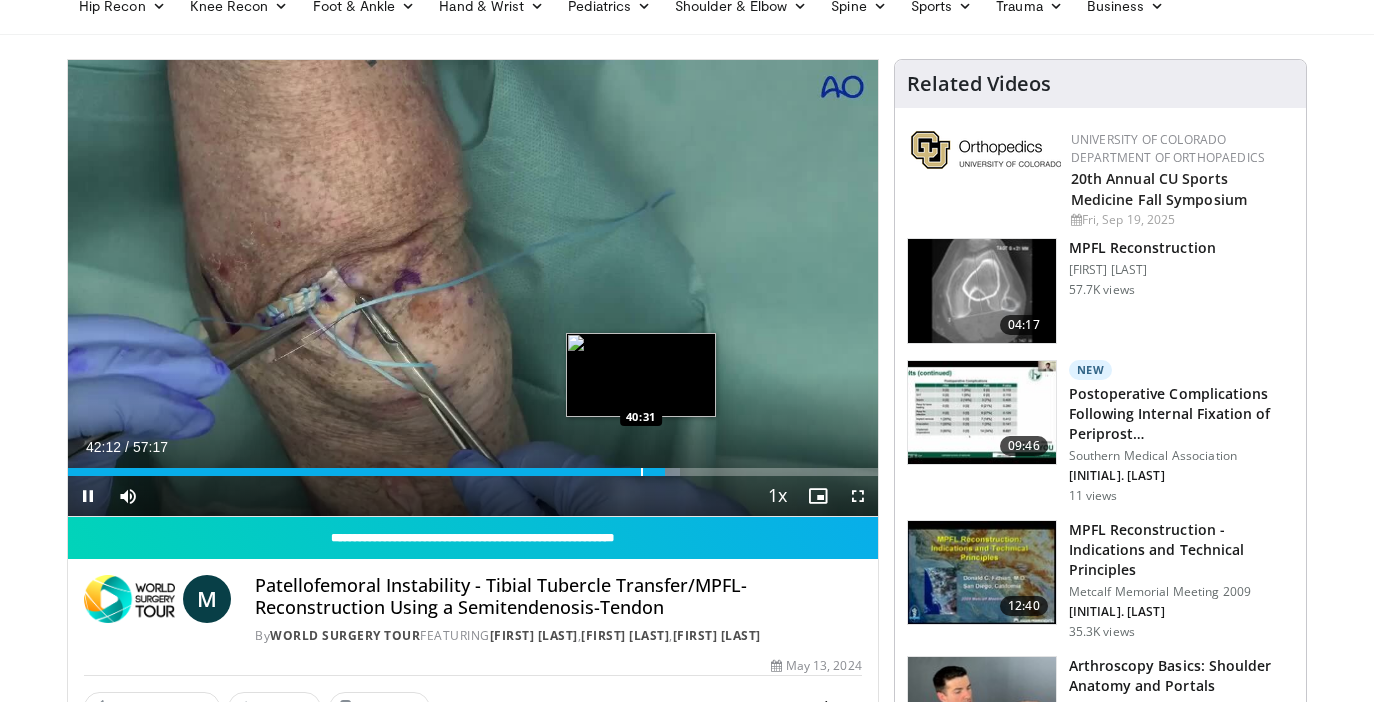 click on "42:12" at bounding box center [366, 472] 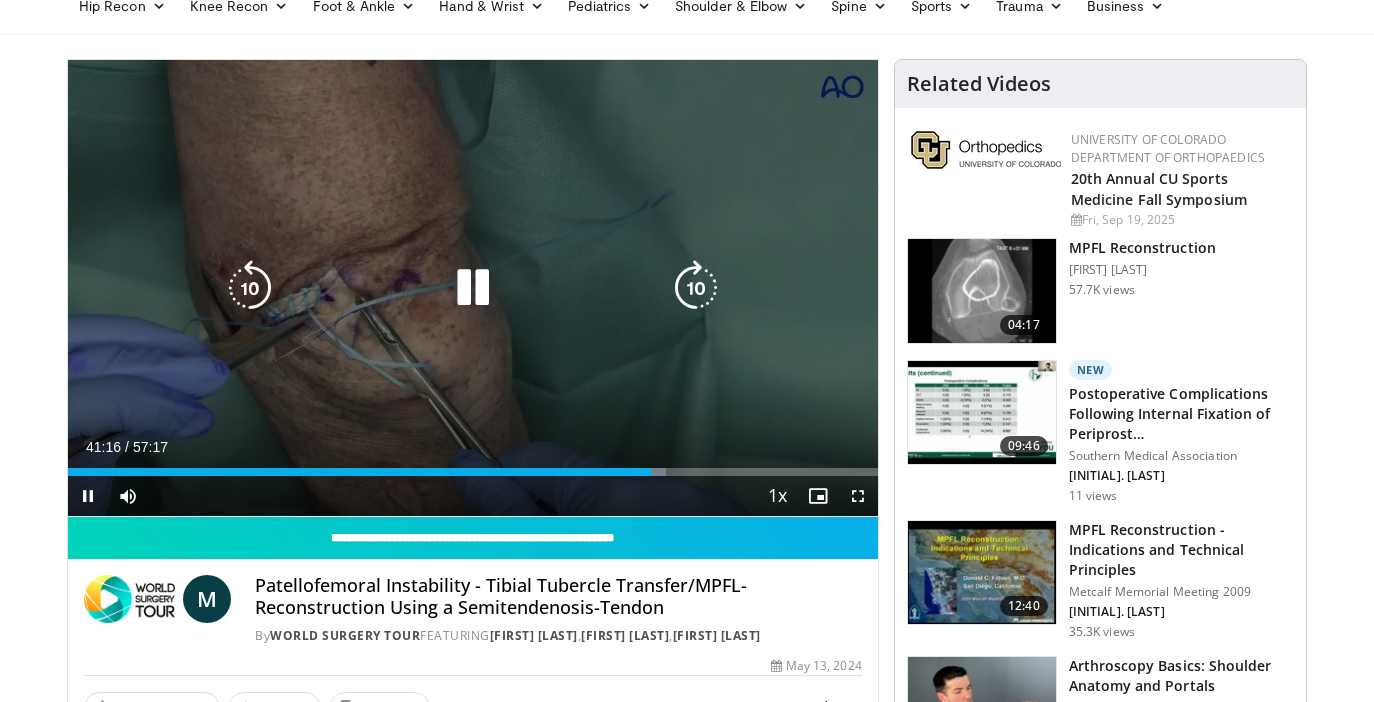 click on "10 seconds
Tap to unmute" at bounding box center (473, 288) 